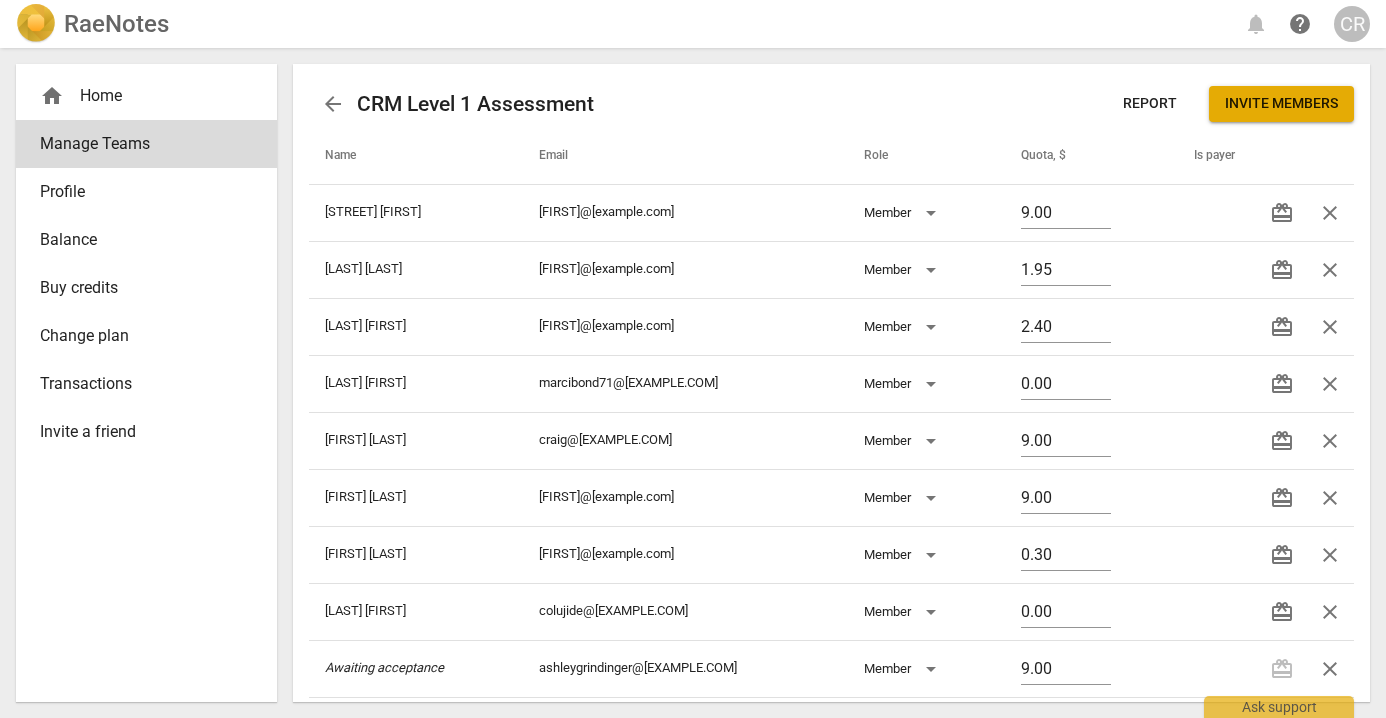 scroll, scrollTop: 0, scrollLeft: 0, axis: both 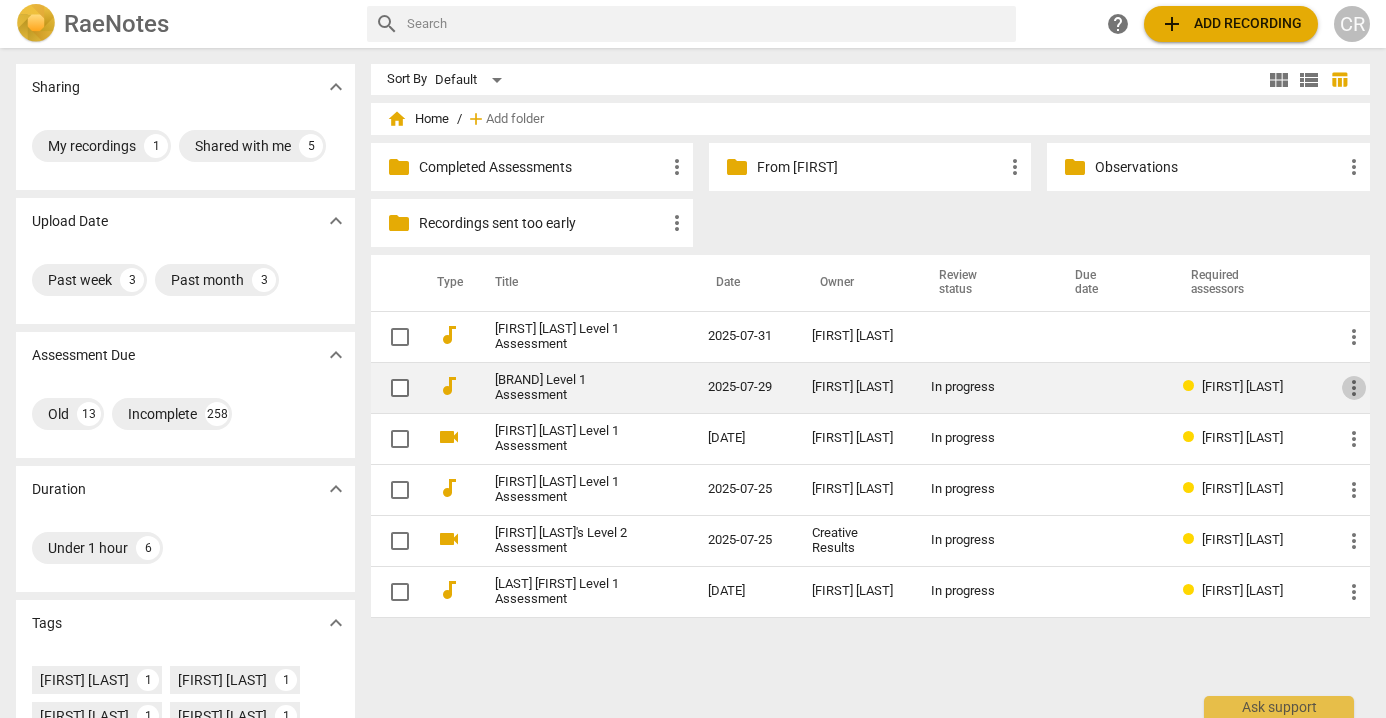 click on "more_vert" at bounding box center [1354, 388] 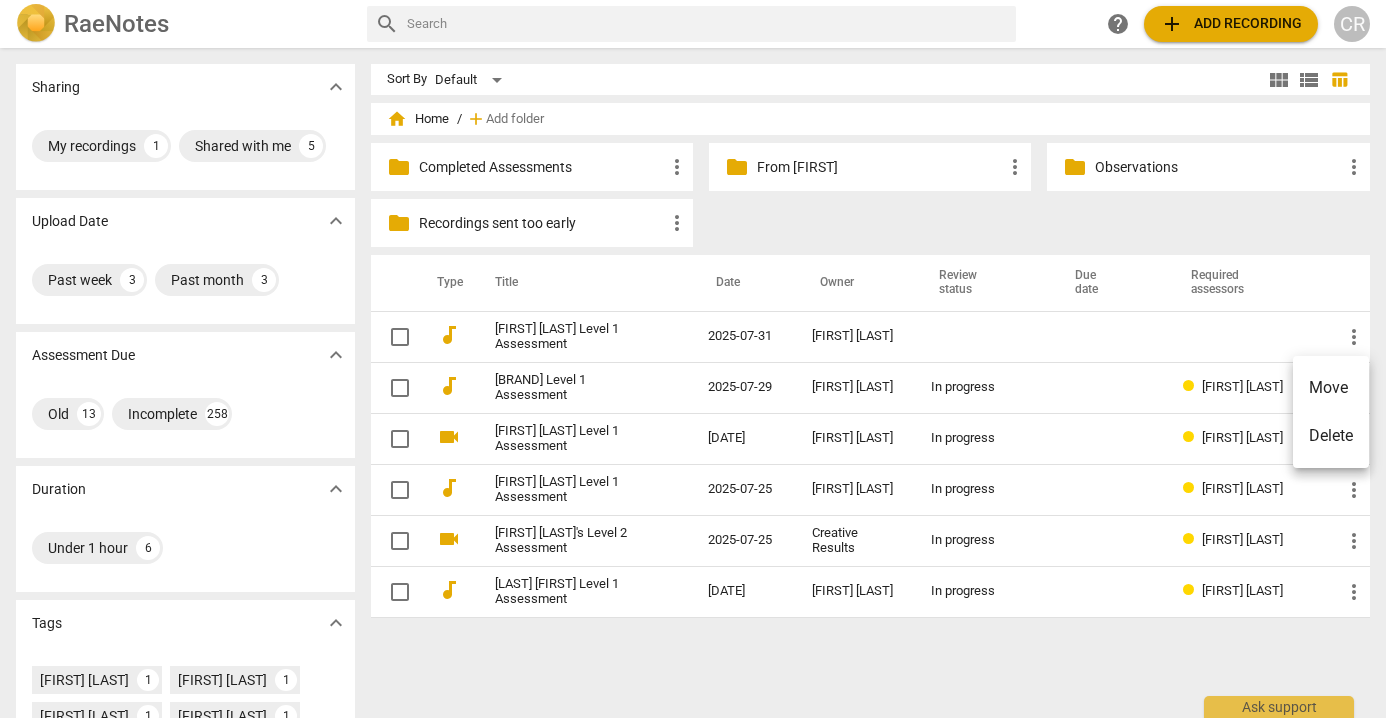 click on "Move" at bounding box center (1331, 388) 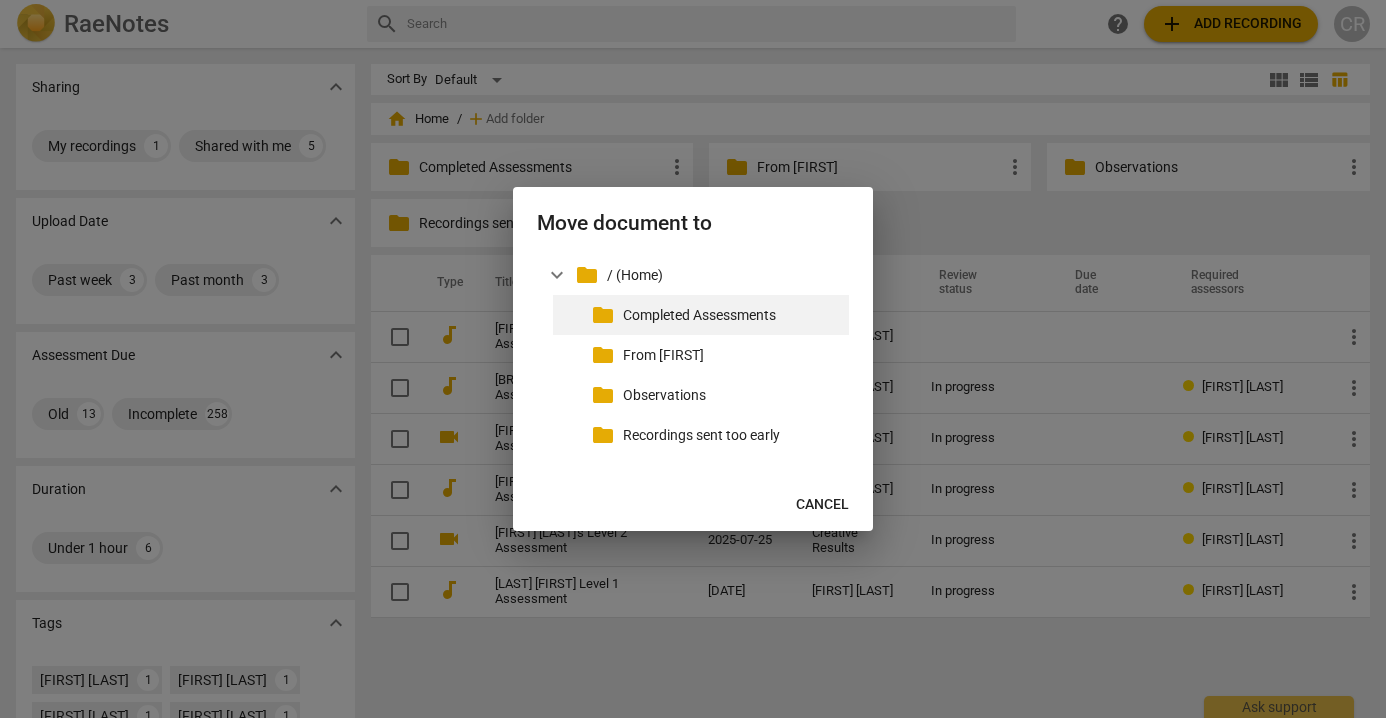 click on "Completed Assessments" at bounding box center [732, 315] 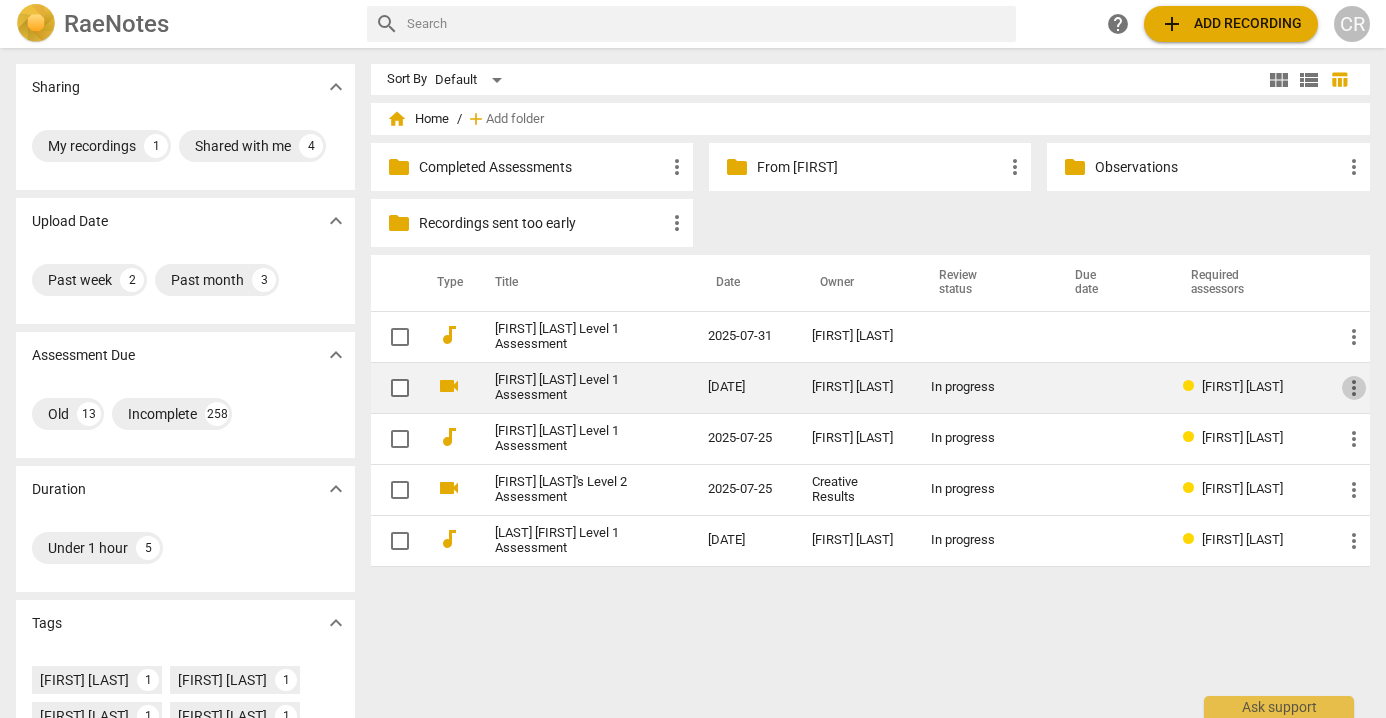 click on "more_vert" at bounding box center (1354, 388) 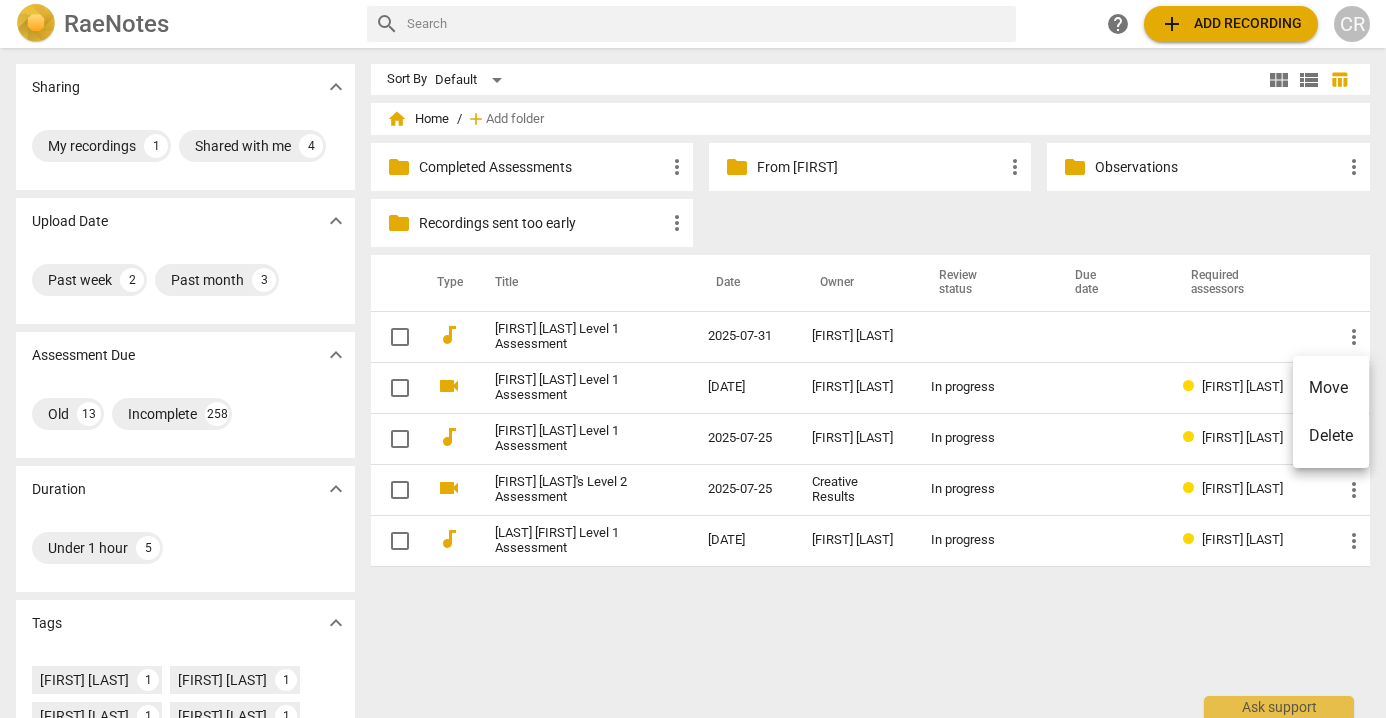 click on "Move" at bounding box center (1331, 388) 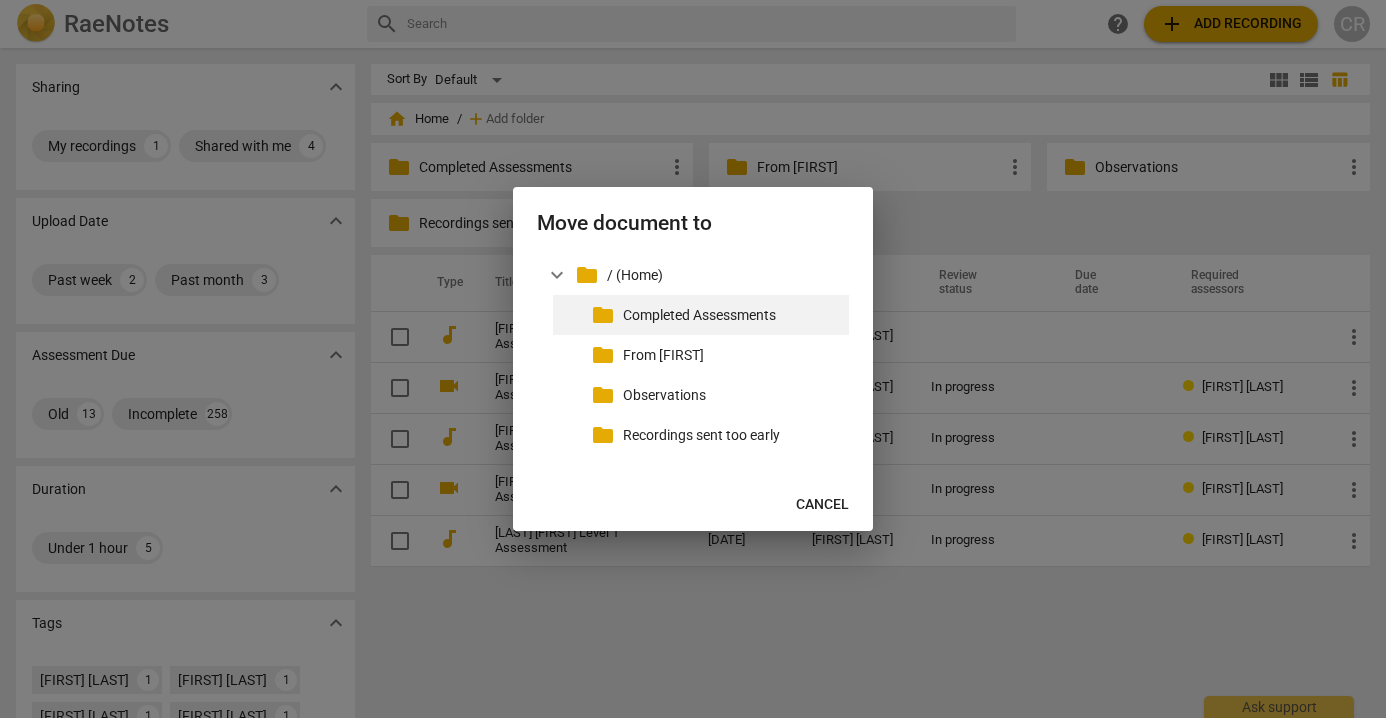 click on "Completed Assessments" at bounding box center [732, 315] 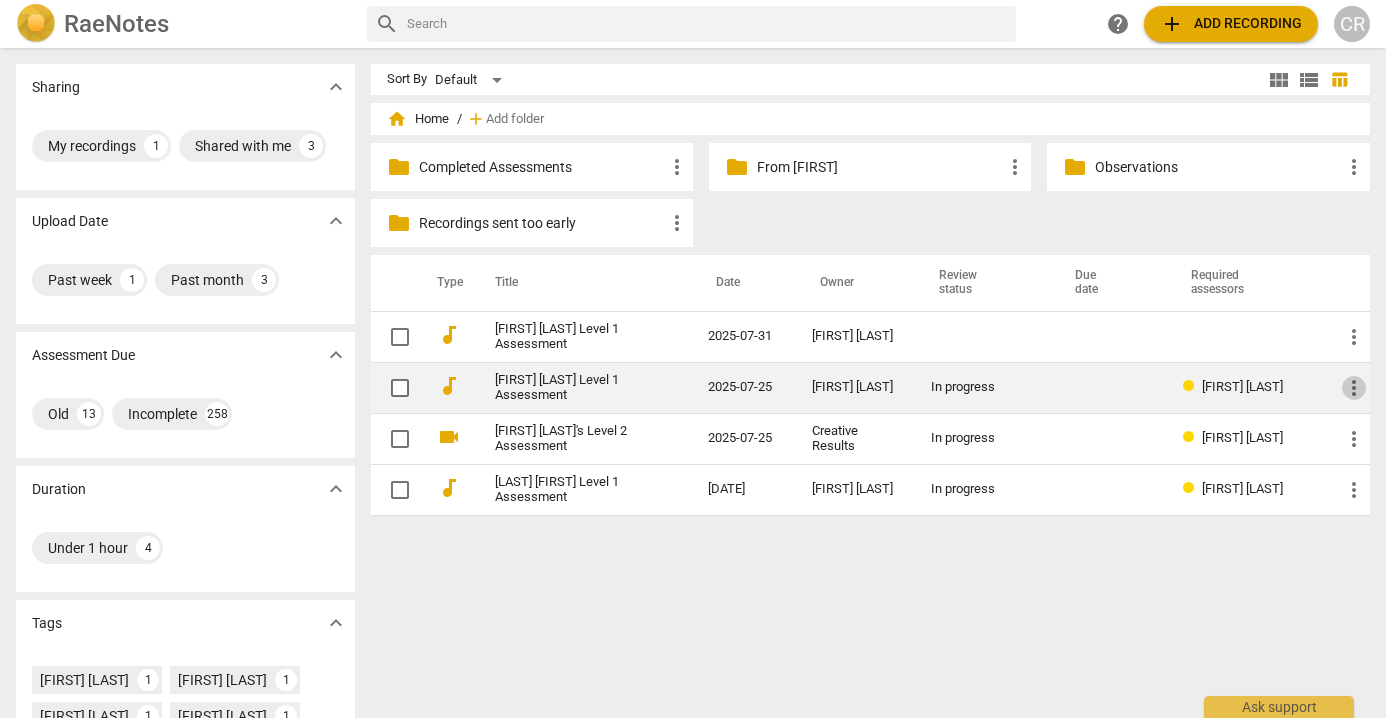 click on "more_vert" at bounding box center [1354, 388] 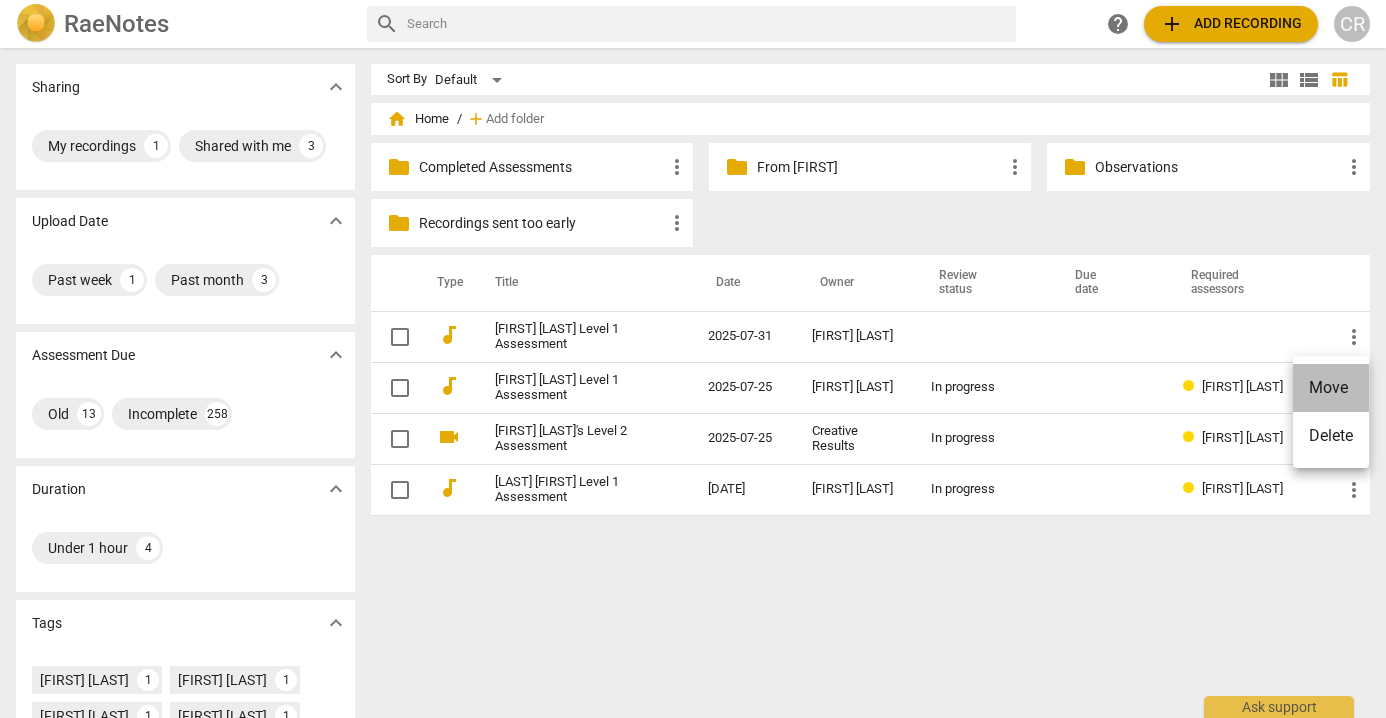 click on "Move" at bounding box center (1331, 388) 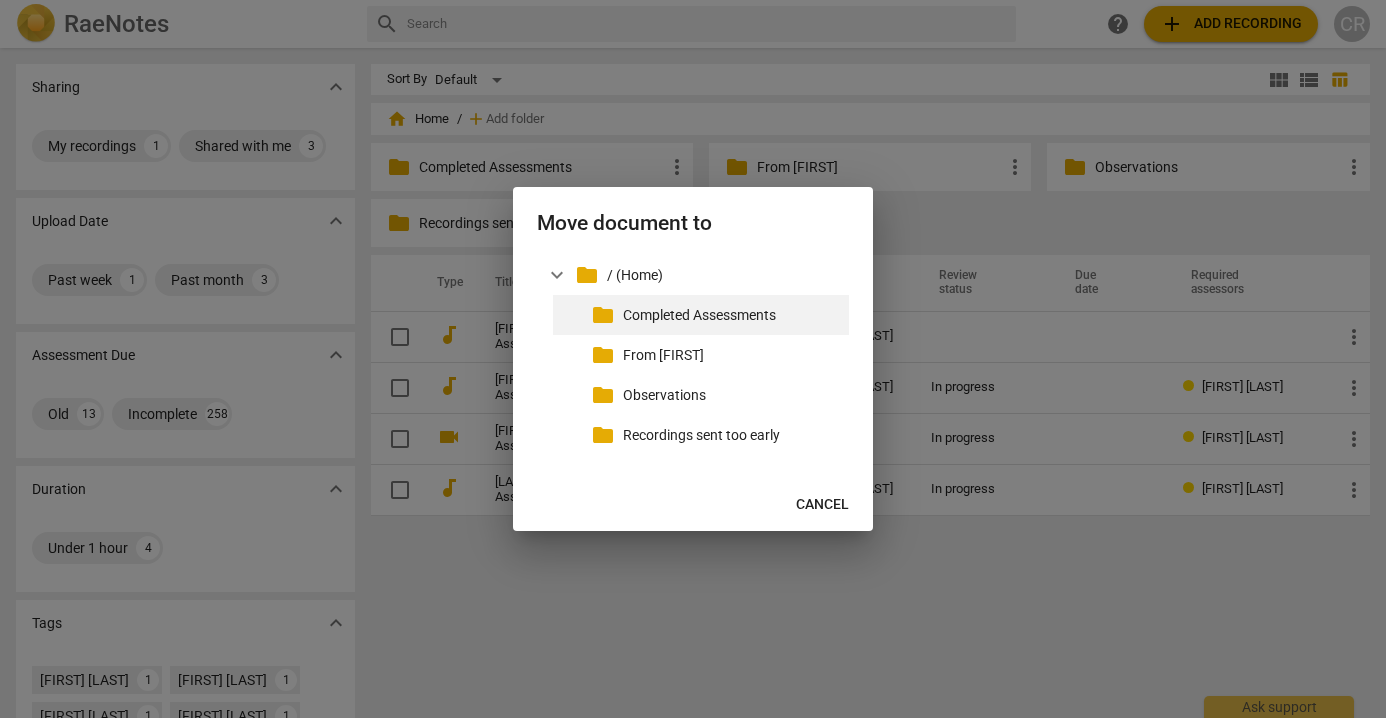 click on "Completed Assessments" at bounding box center [732, 315] 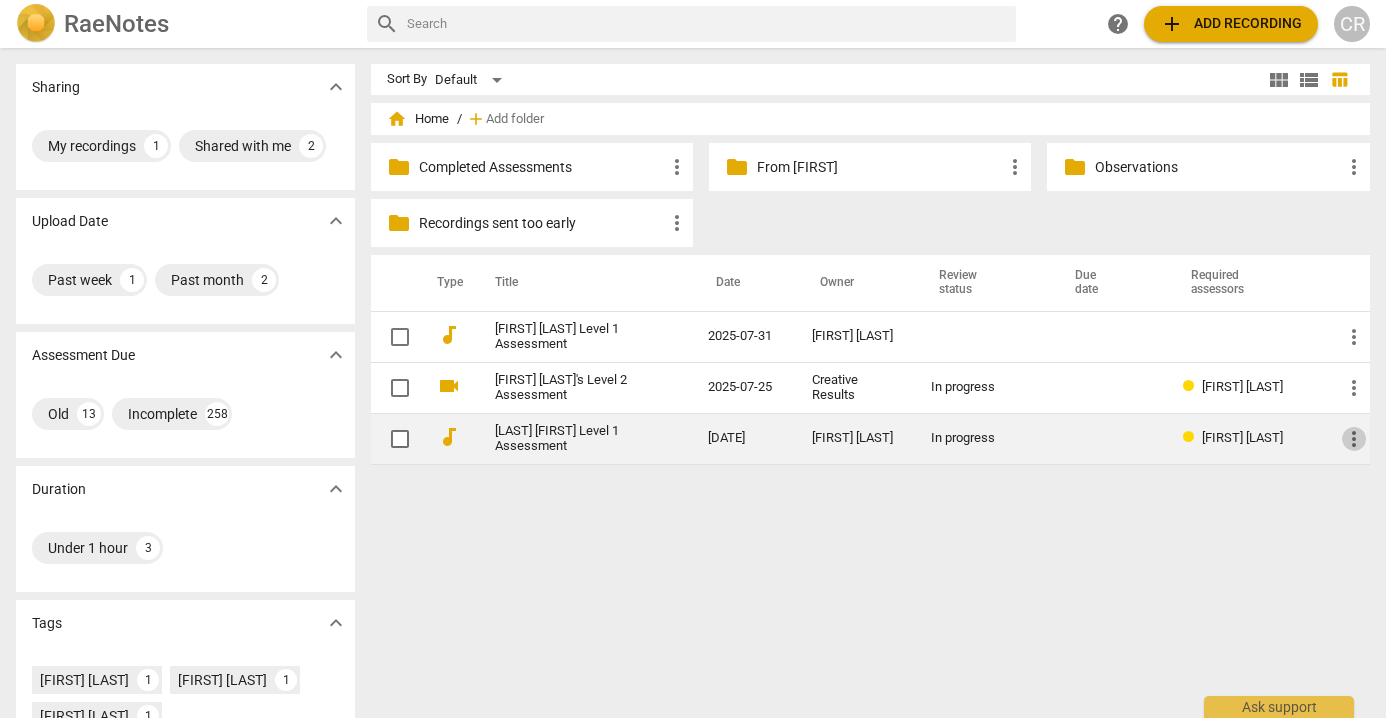 click on "more_vert" at bounding box center [1354, 439] 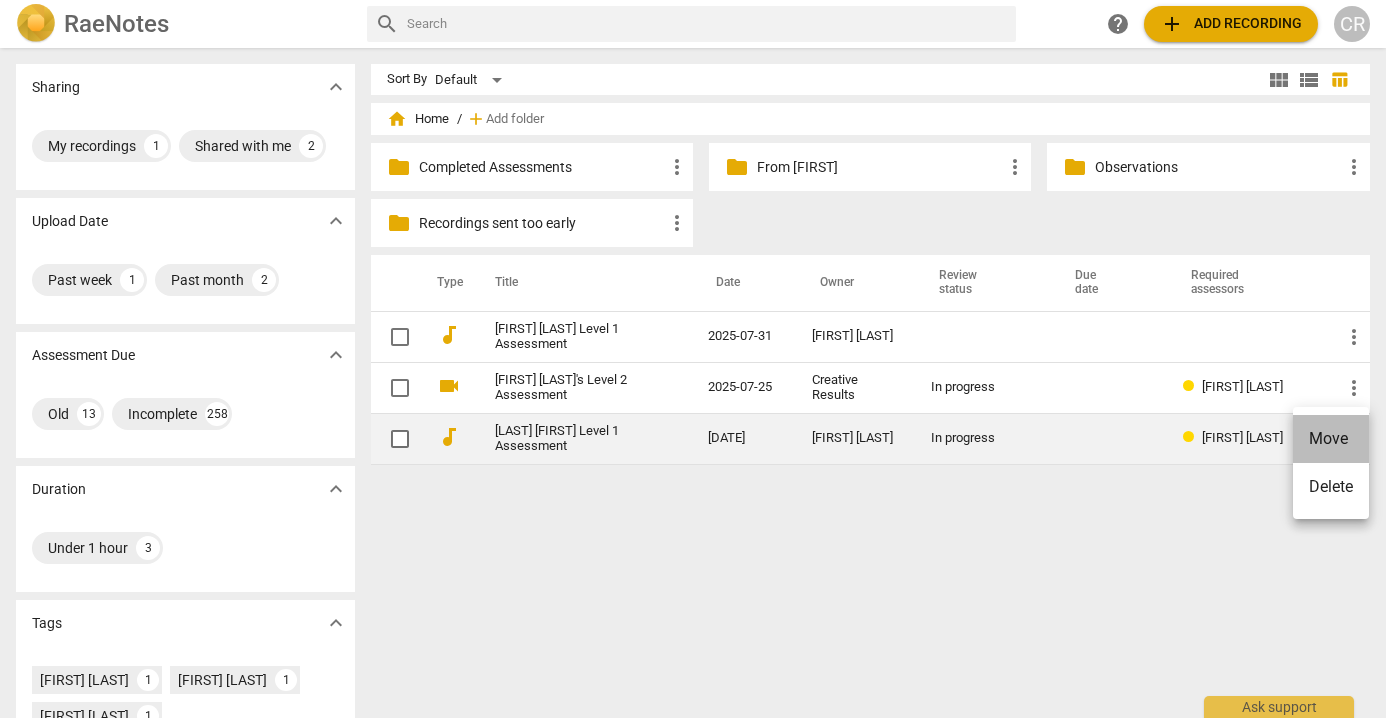 click on "Move" at bounding box center (1331, 439) 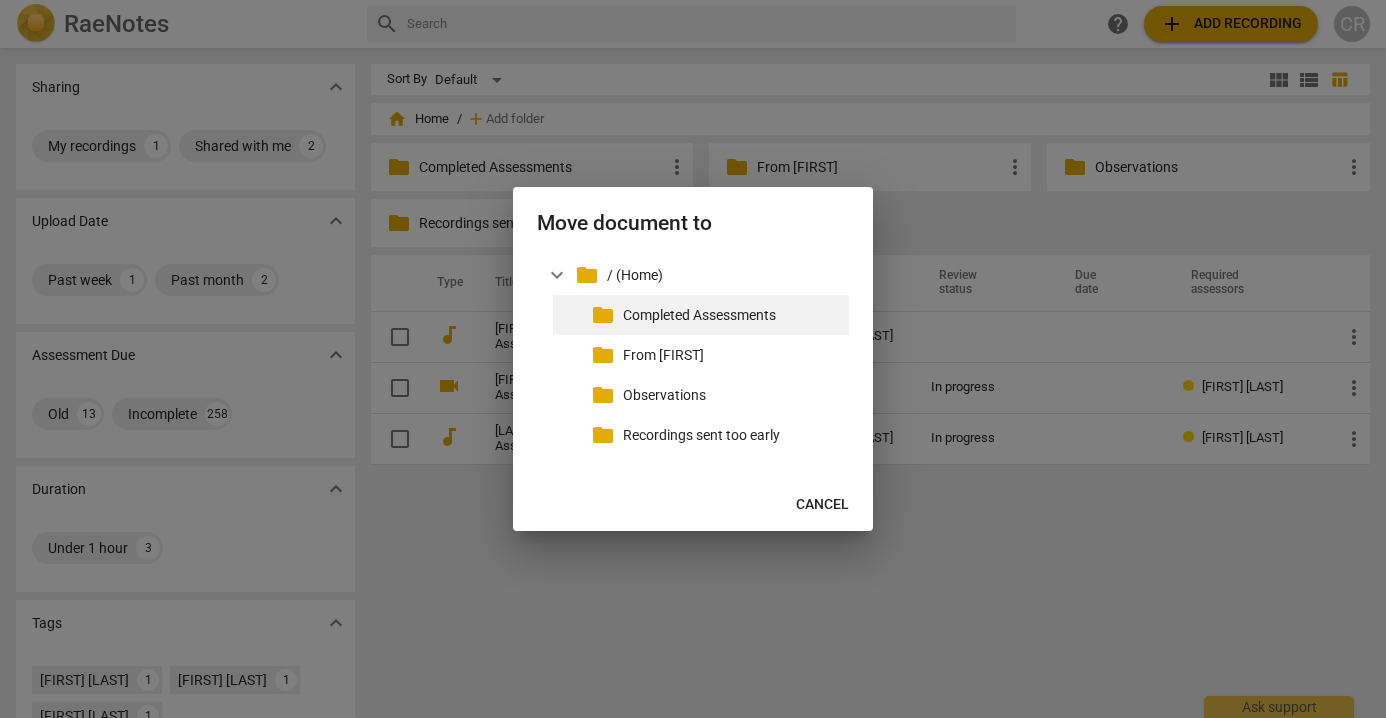click on "Completed Assessments" at bounding box center (732, 315) 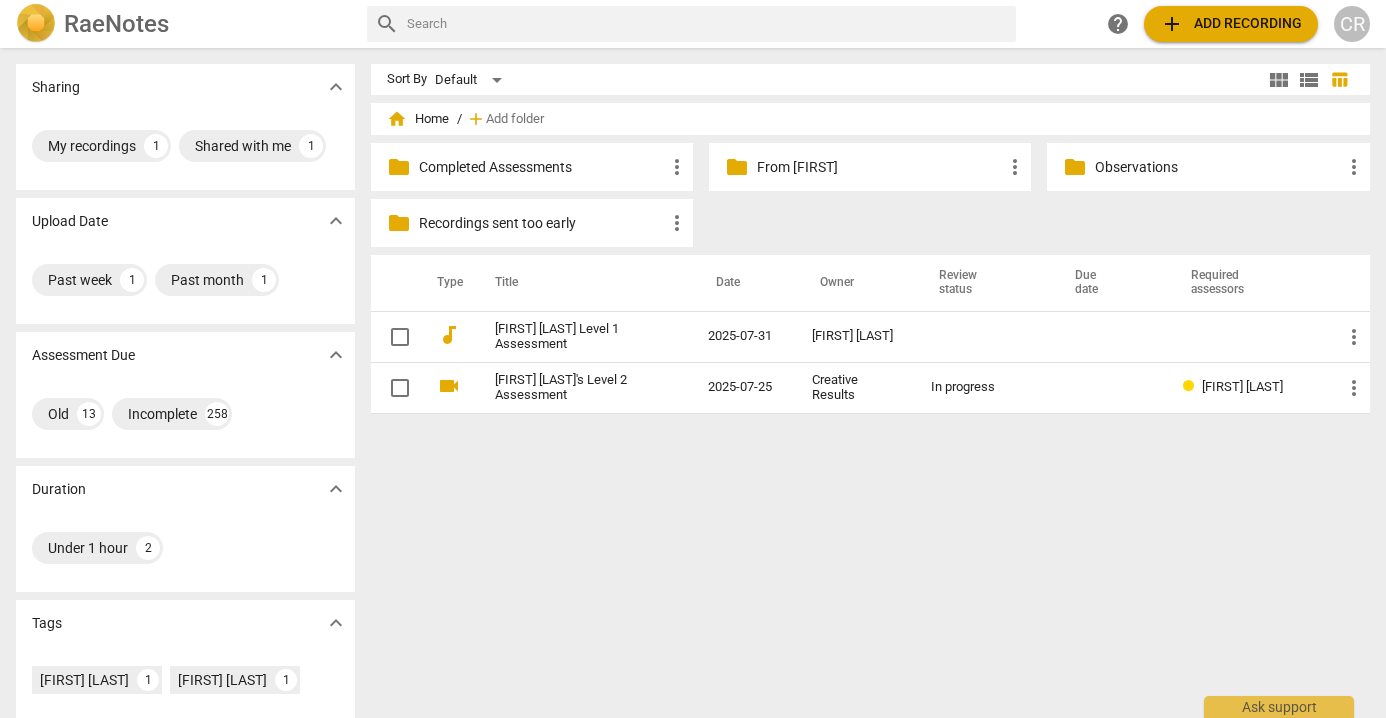 click on "CR" at bounding box center (1352, 24) 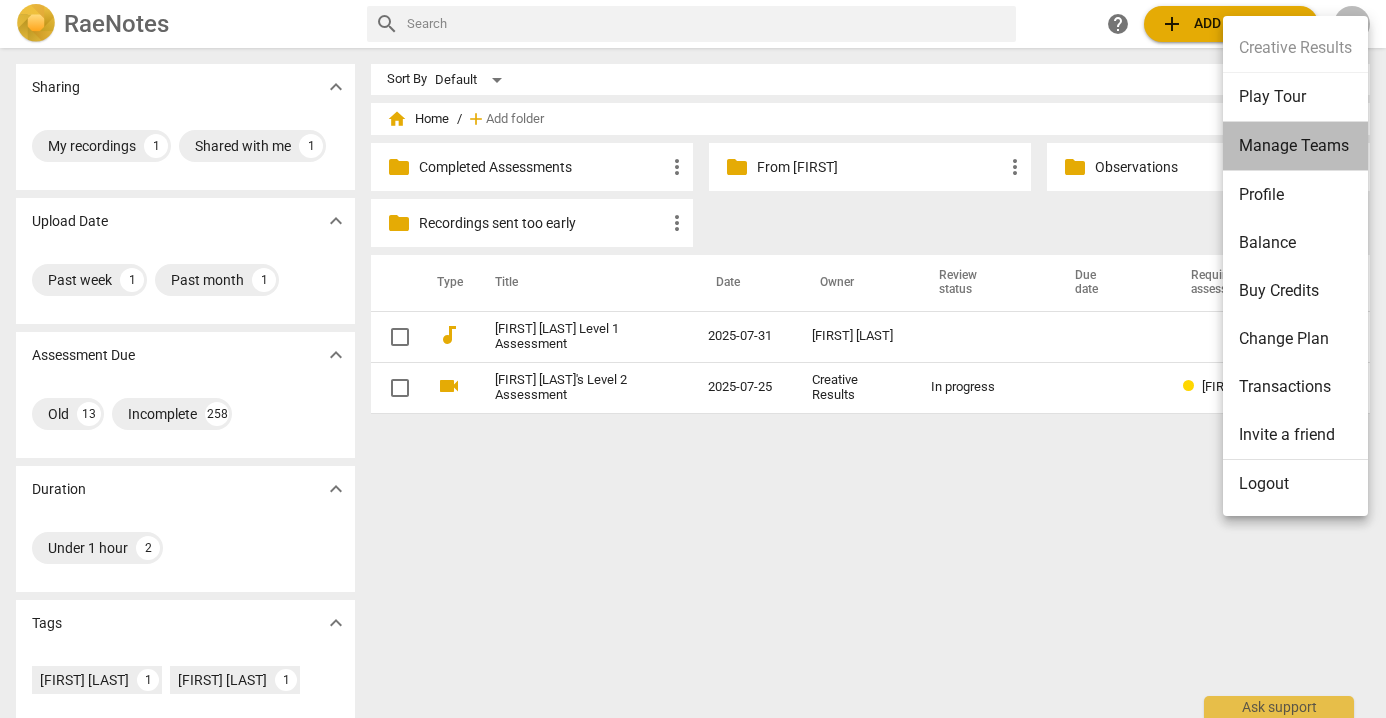click on "Manage Teams" at bounding box center [1295, 146] 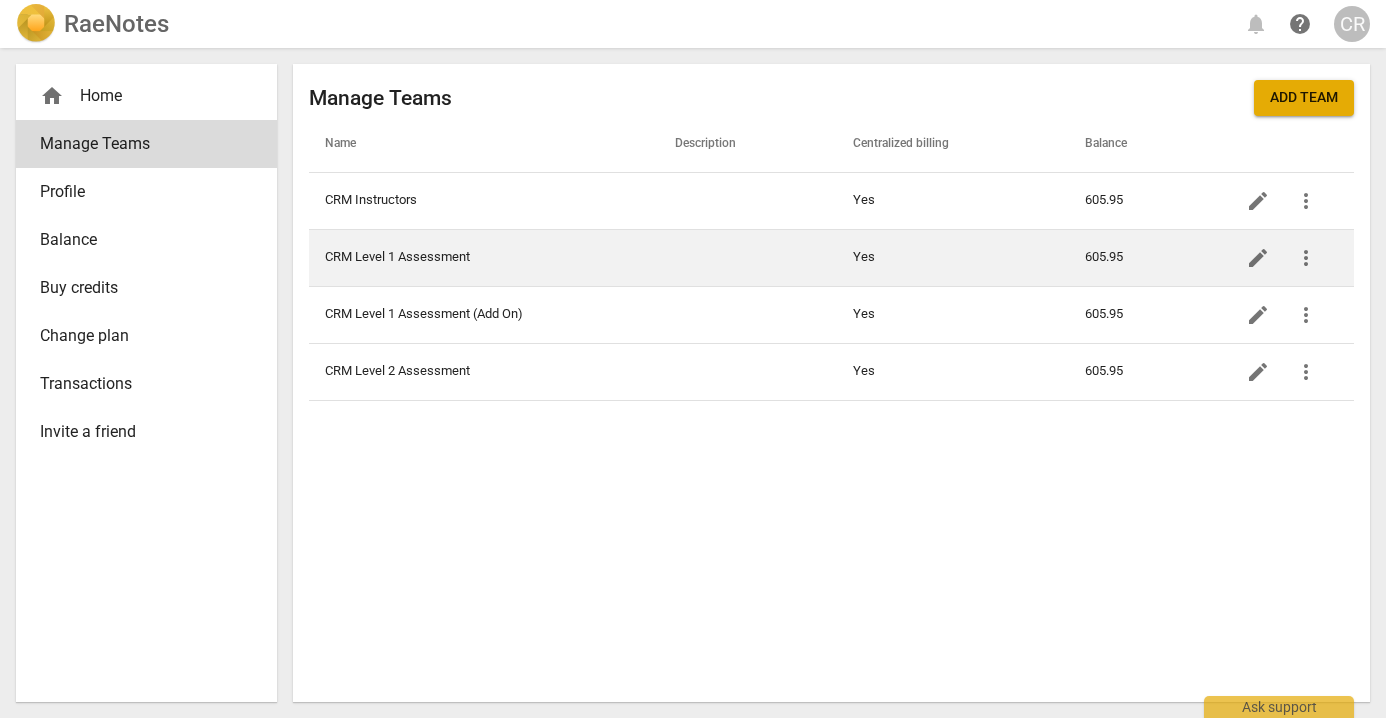 click on "CRM Level 1 Assessment" at bounding box center (484, 257) 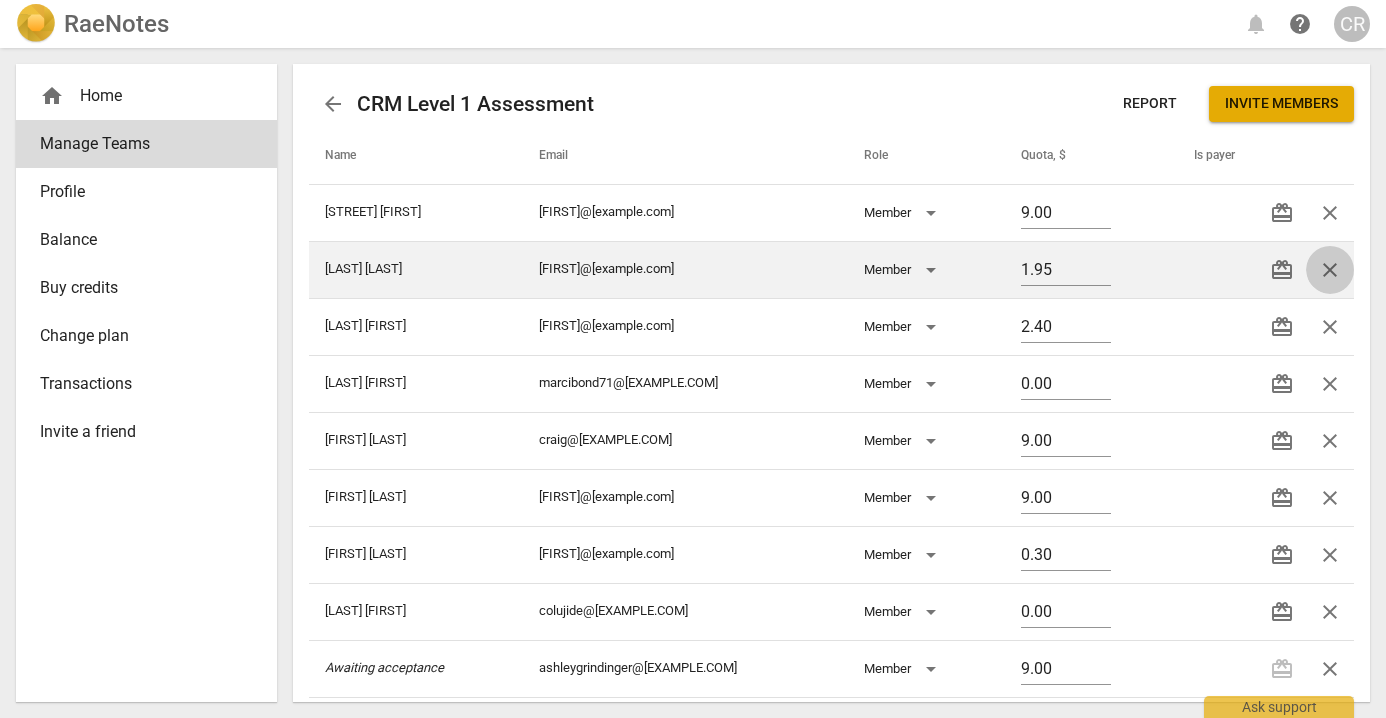 click on "close" at bounding box center (1330, 270) 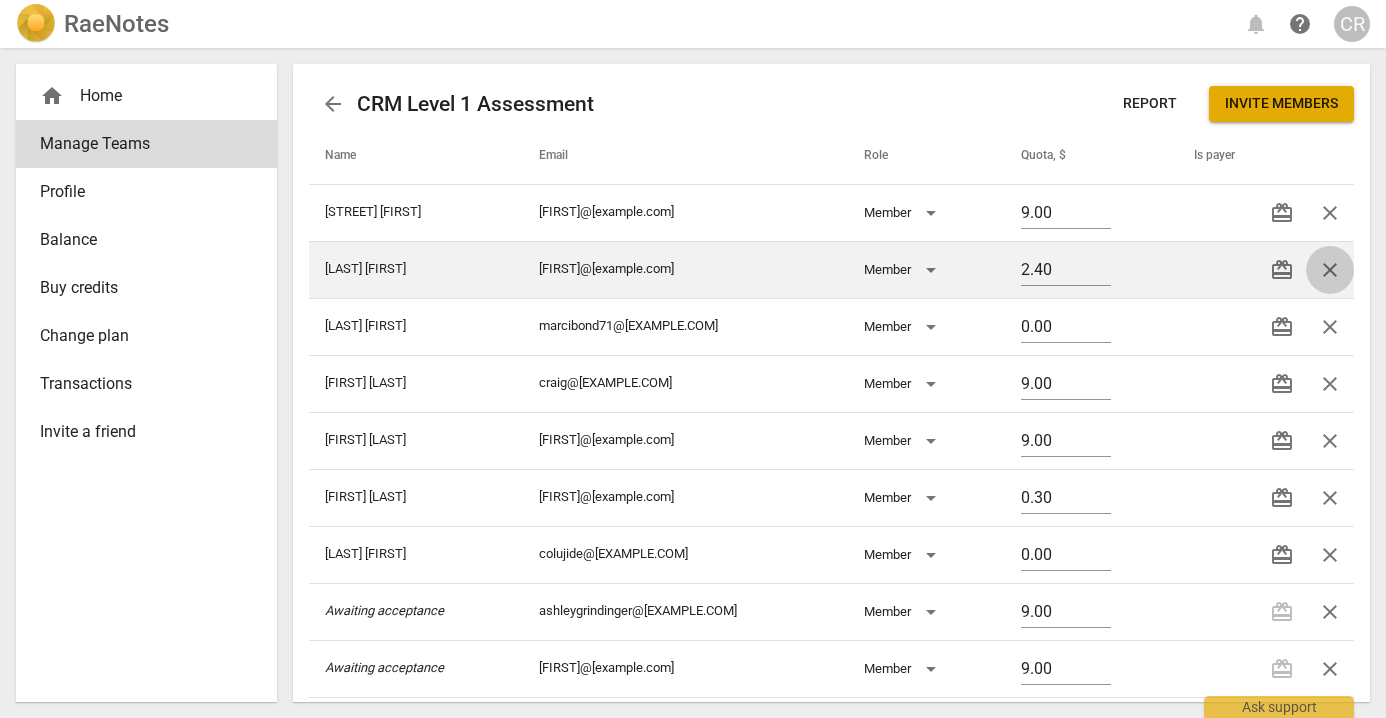 click on "close" at bounding box center (1330, 270) 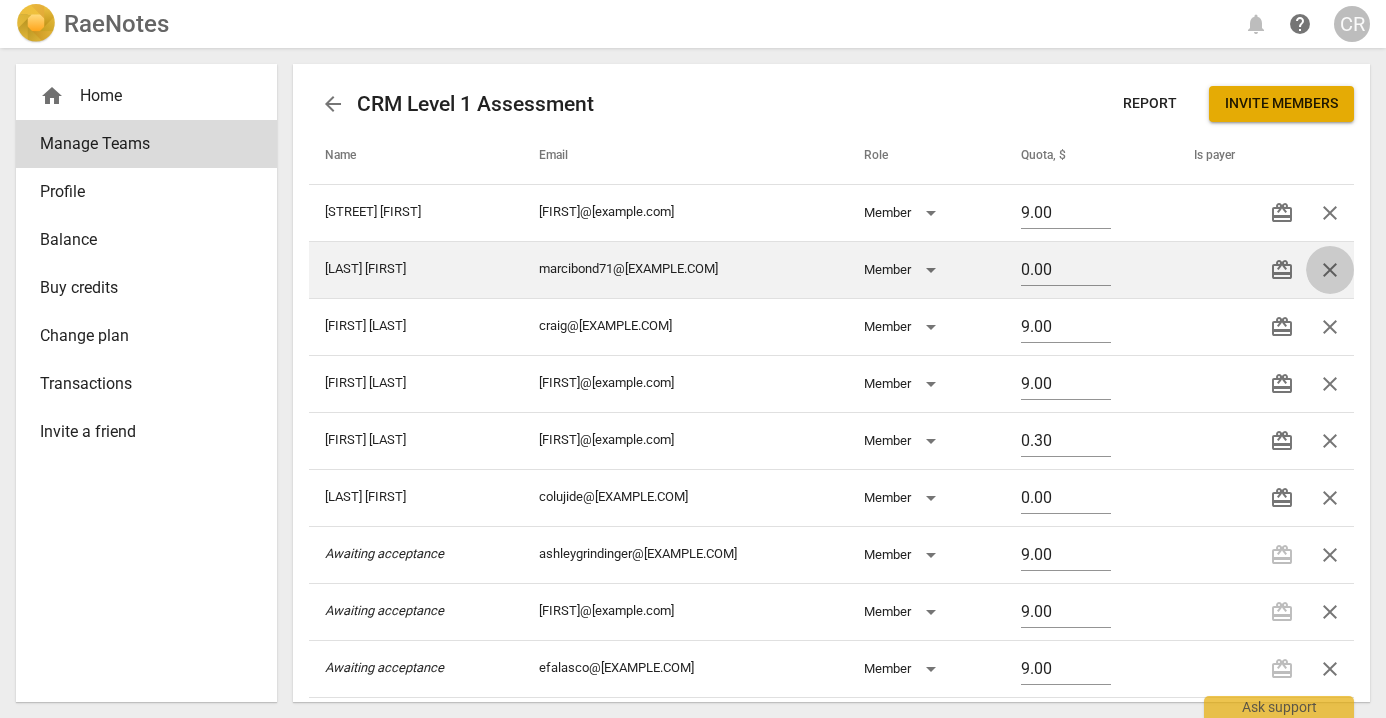 click on "close" at bounding box center [1330, 270] 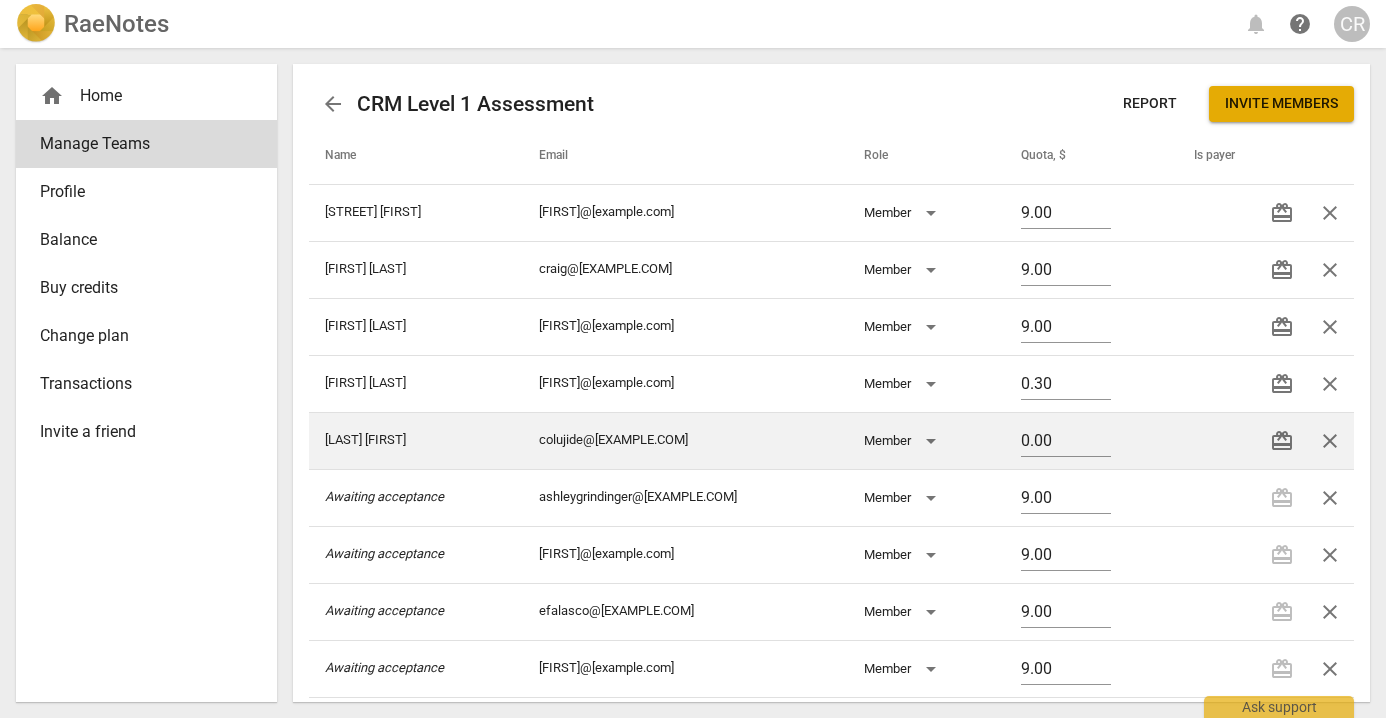 click on "close" at bounding box center (1330, 441) 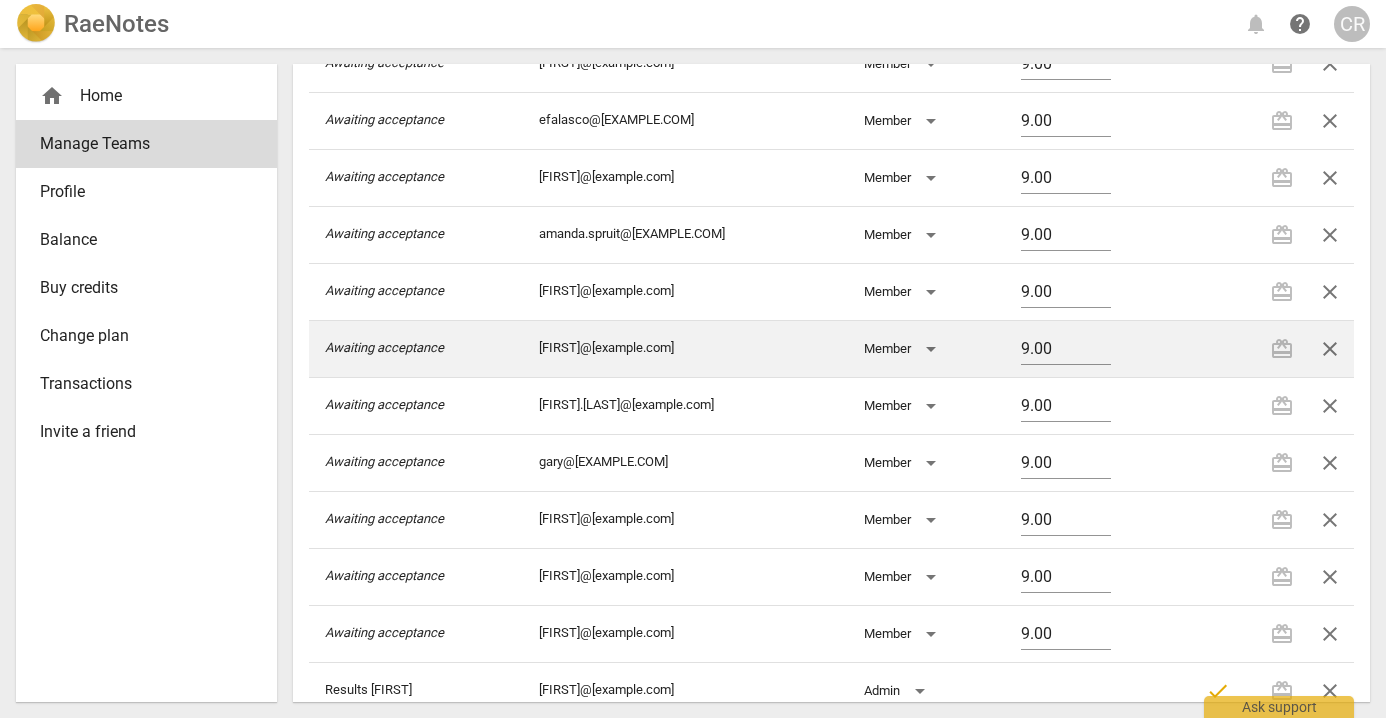 scroll, scrollTop: 452, scrollLeft: 0, axis: vertical 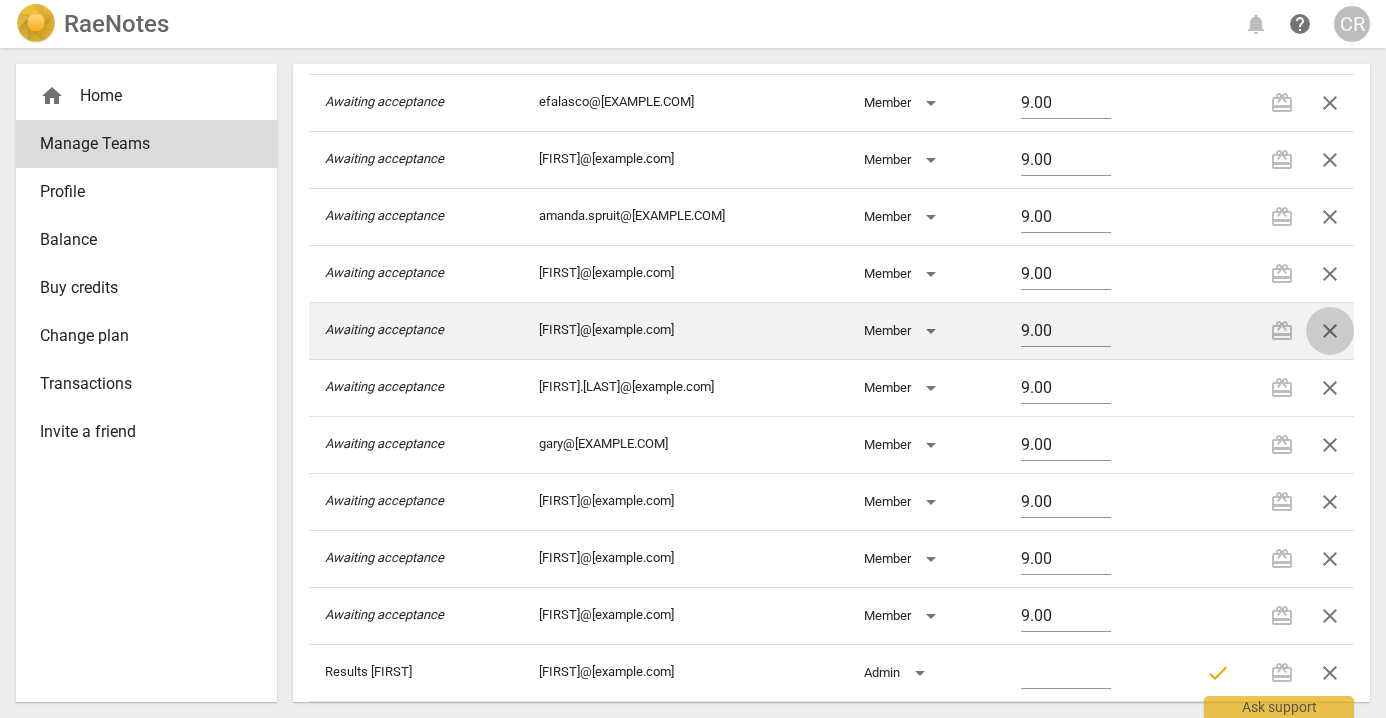 click on "close" at bounding box center (1330, 331) 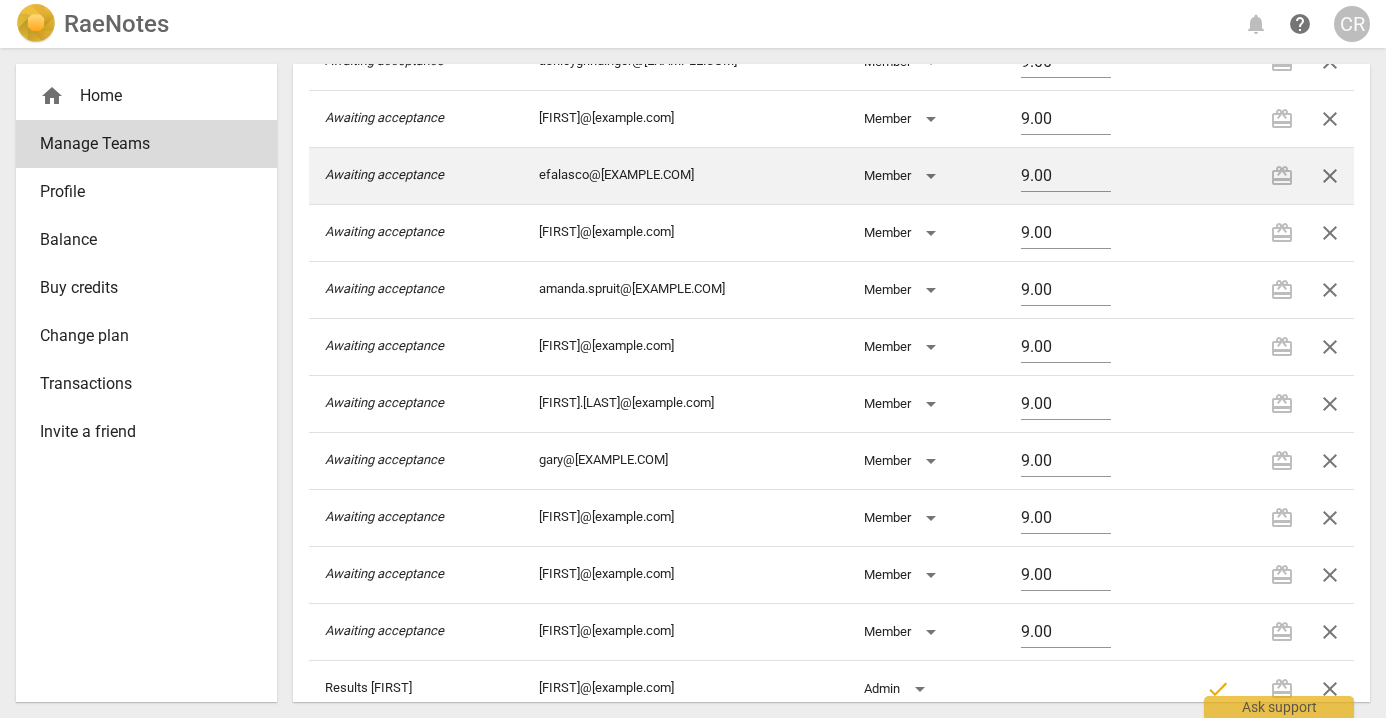 scroll, scrollTop: 401, scrollLeft: 0, axis: vertical 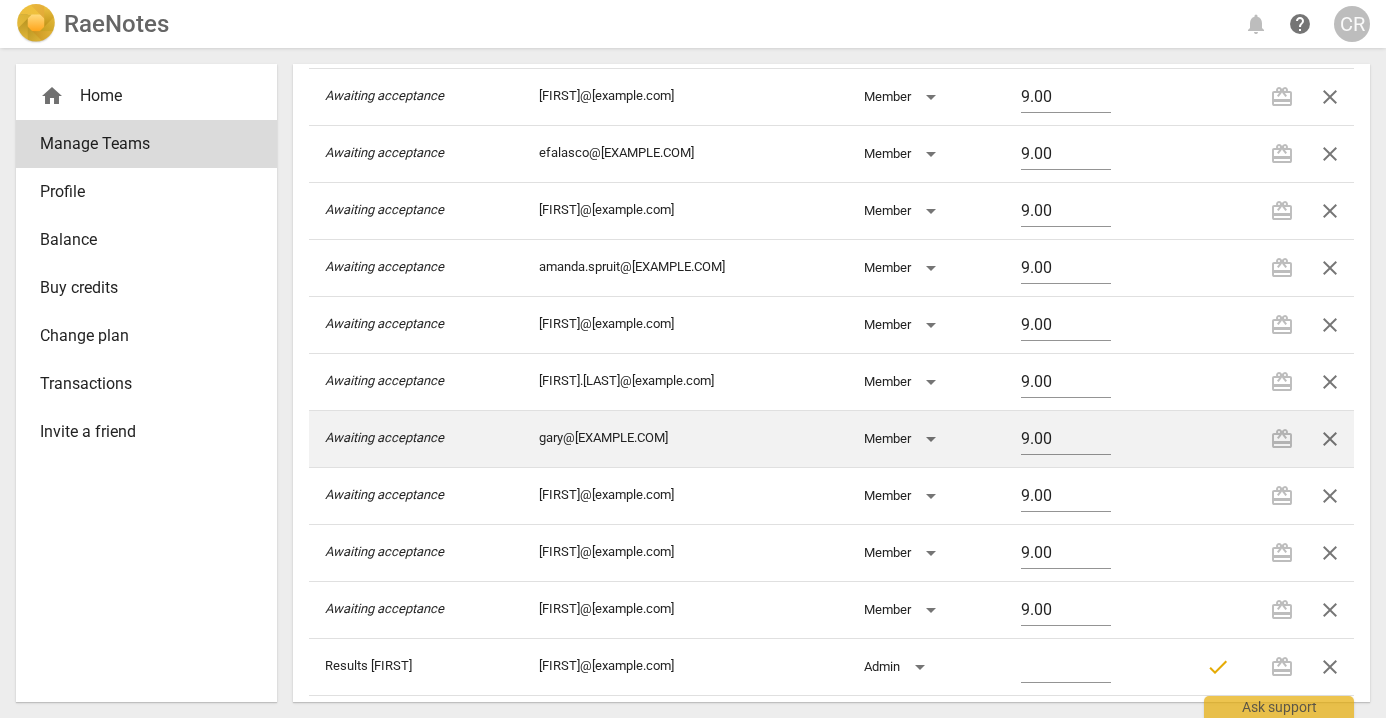 drag, startPoint x: 742, startPoint y: 442, endPoint x: 536, endPoint y: 438, distance: 206.03883 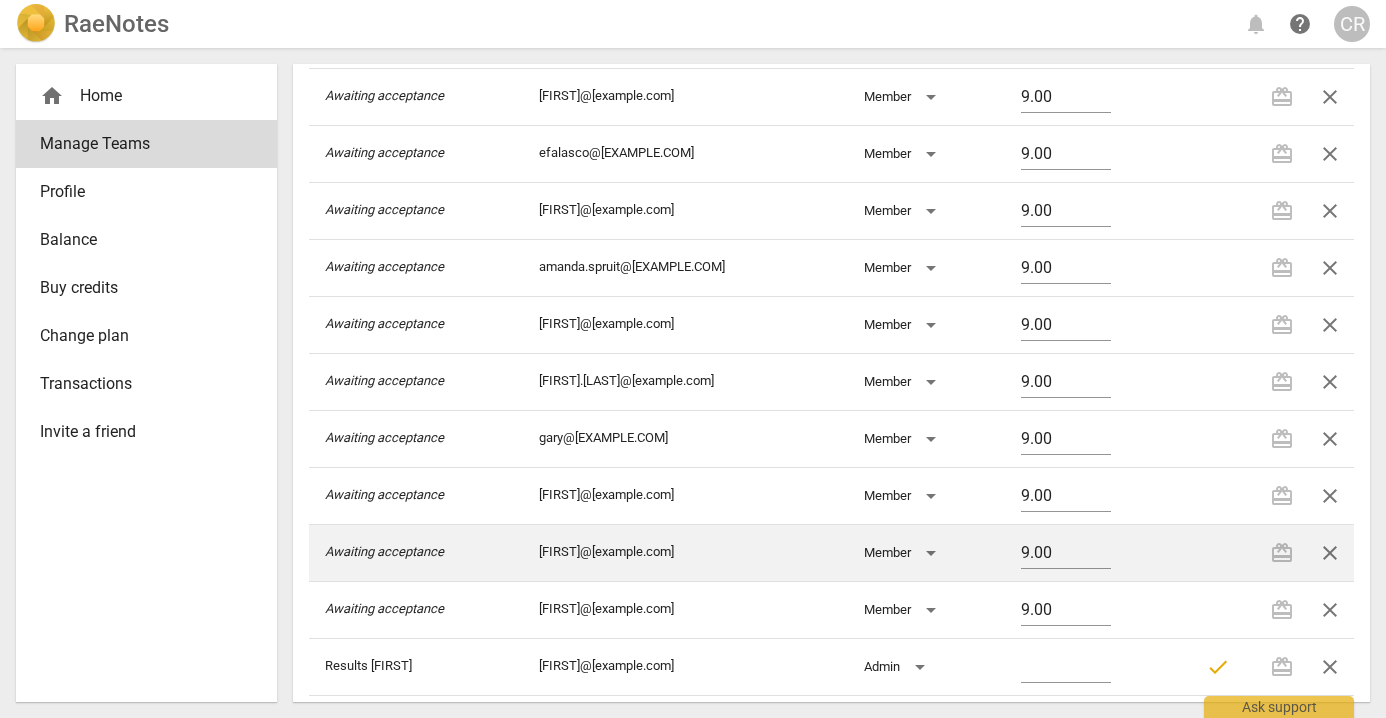 drag, startPoint x: 701, startPoint y: 554, endPoint x: 536, endPoint y: 558, distance: 165.04848 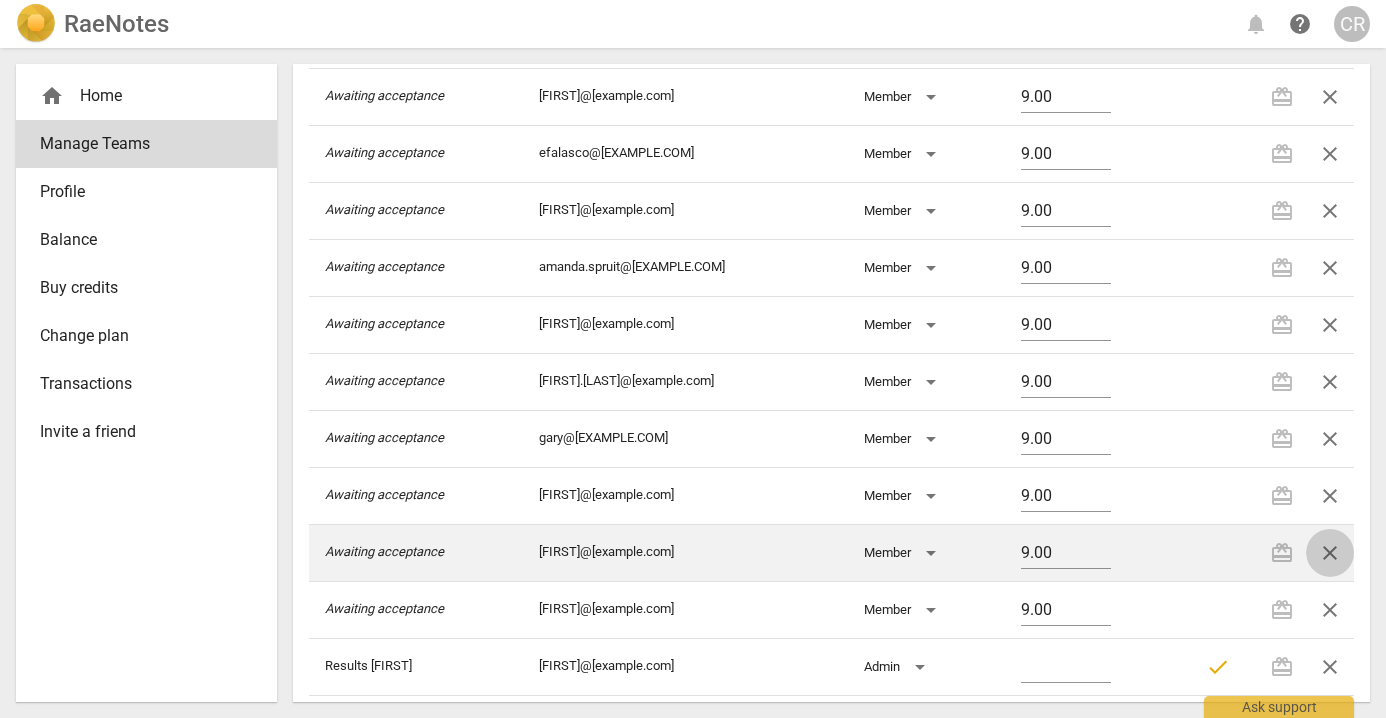 click on "close" at bounding box center [1330, 553] 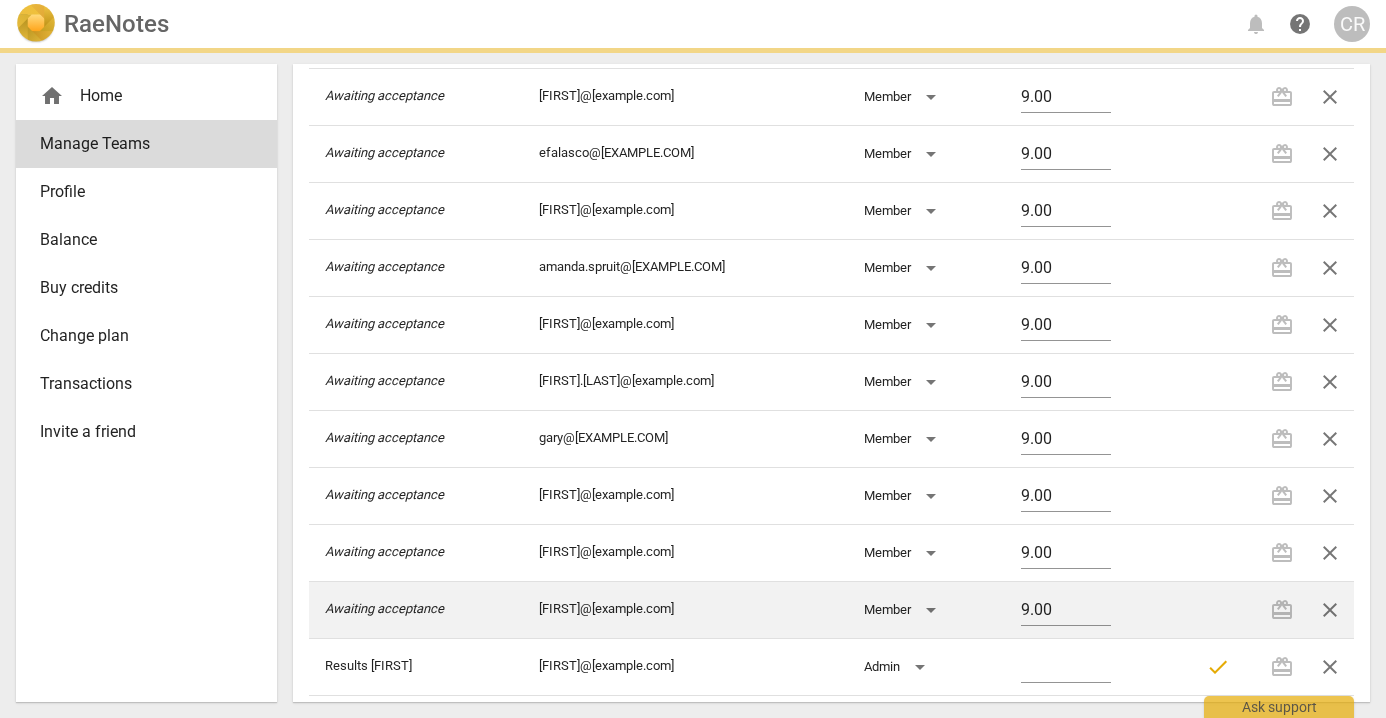 scroll, scrollTop: 354, scrollLeft: 0, axis: vertical 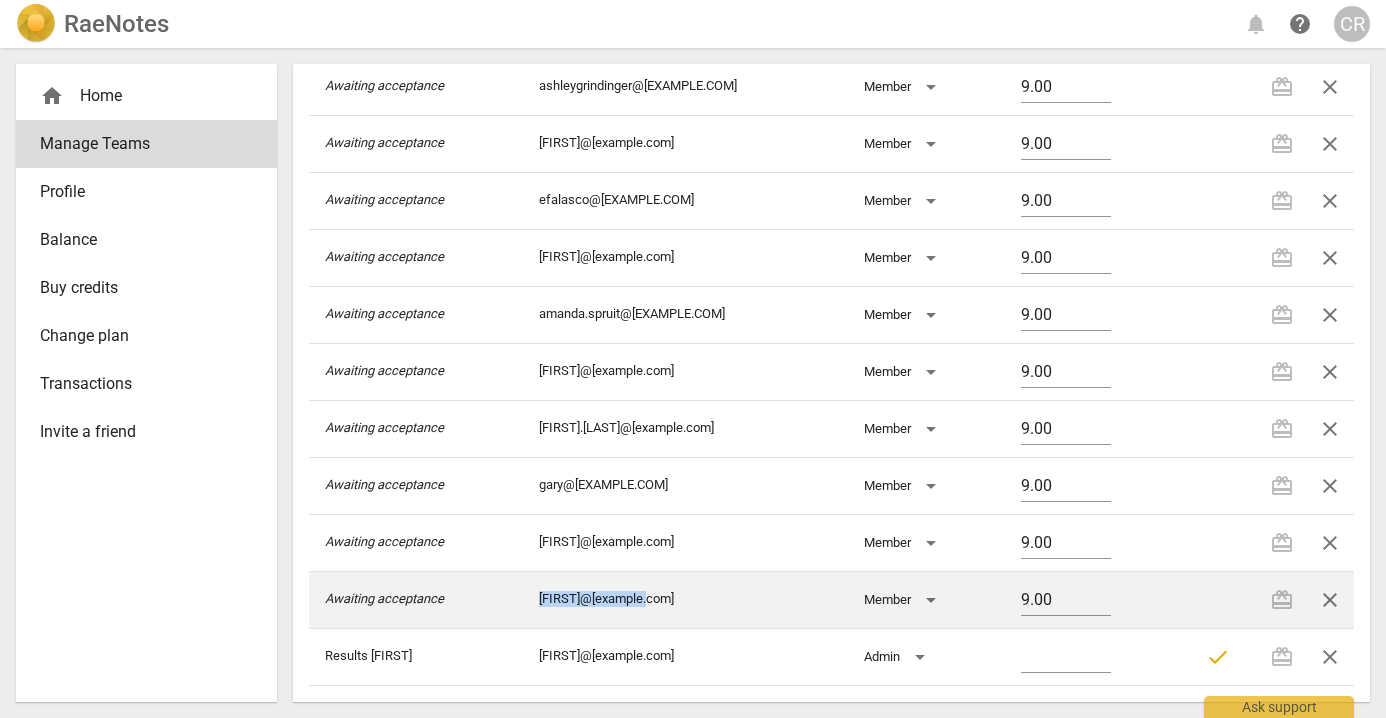 drag, startPoint x: 646, startPoint y: 595, endPoint x: 533, endPoint y: 595, distance: 113 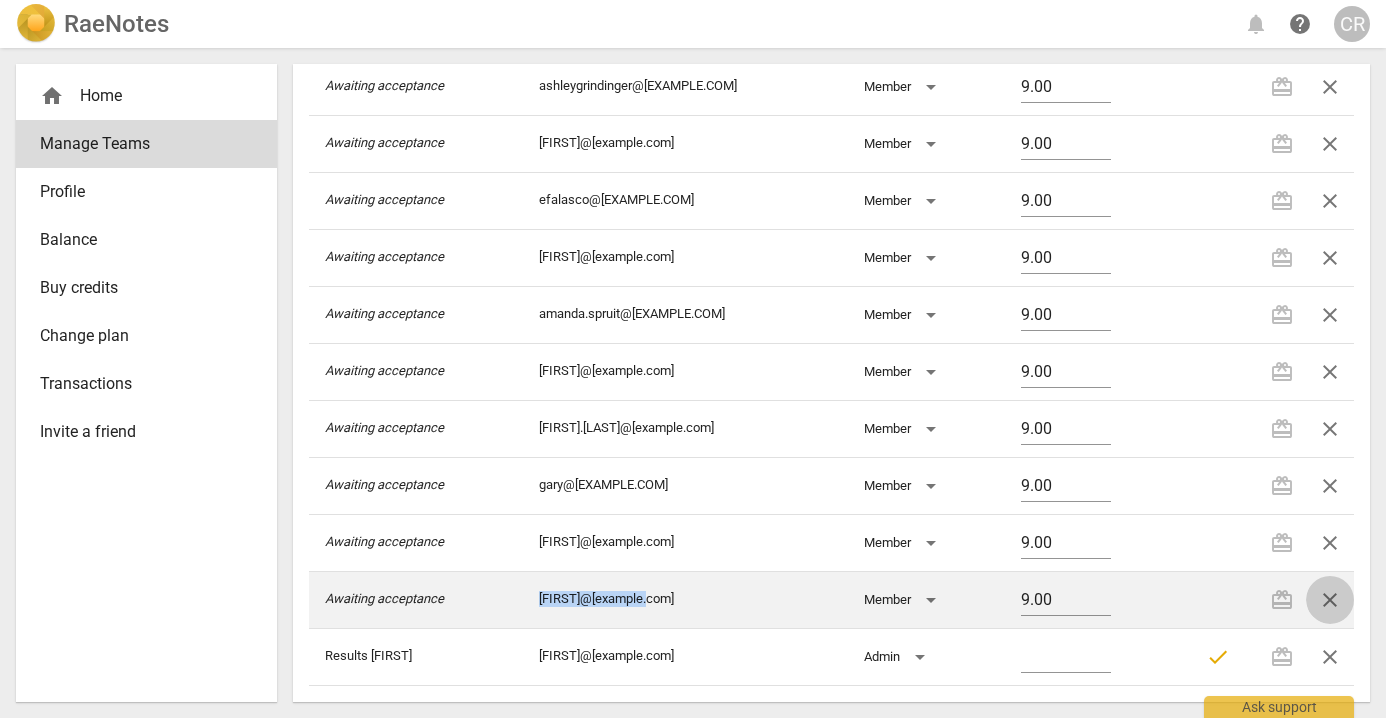 click on "close" at bounding box center [1330, 600] 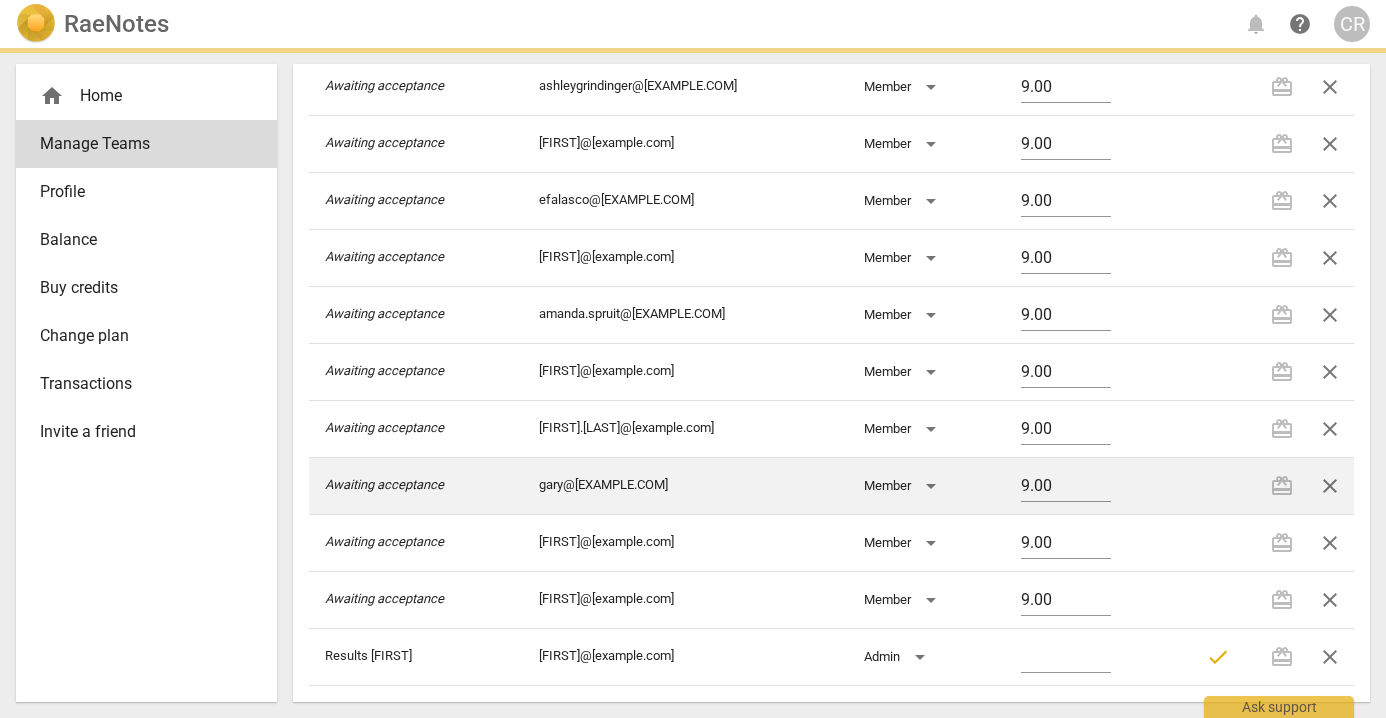 scroll, scrollTop: 297, scrollLeft: 0, axis: vertical 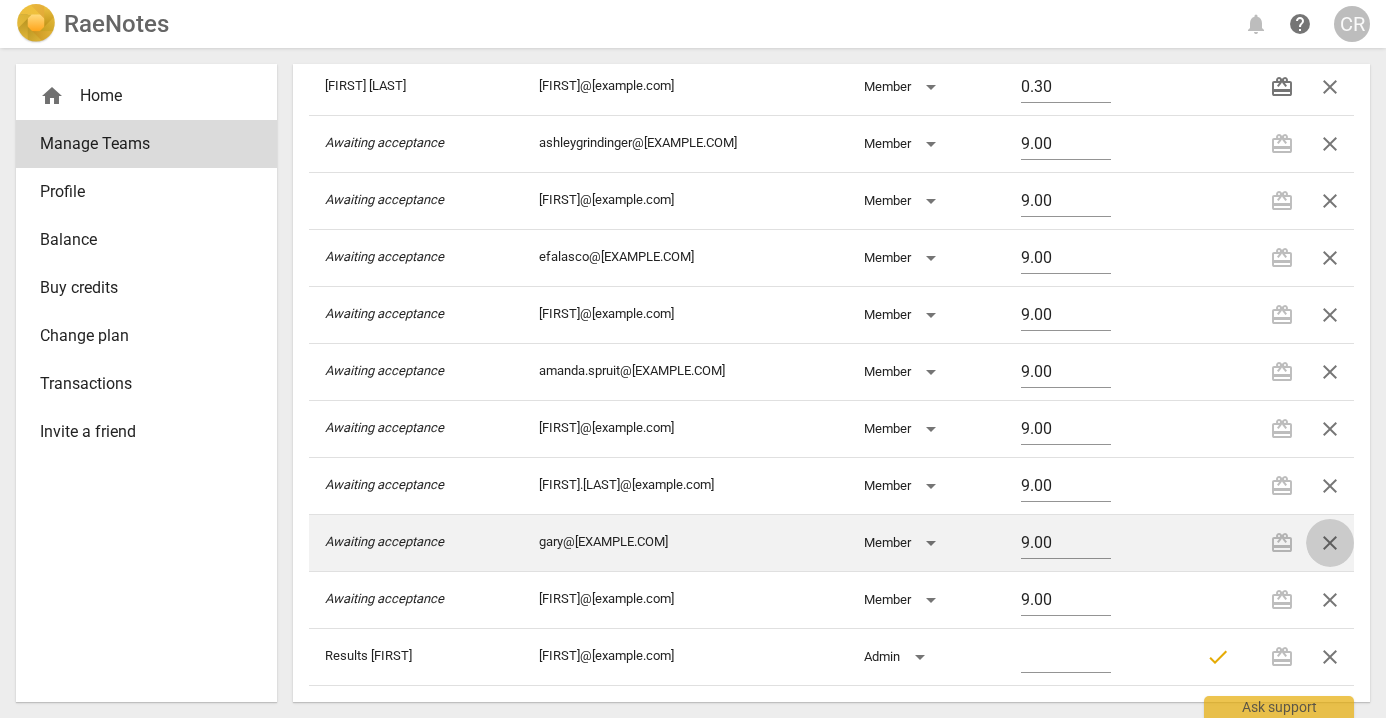 click on "close" at bounding box center [1330, 543] 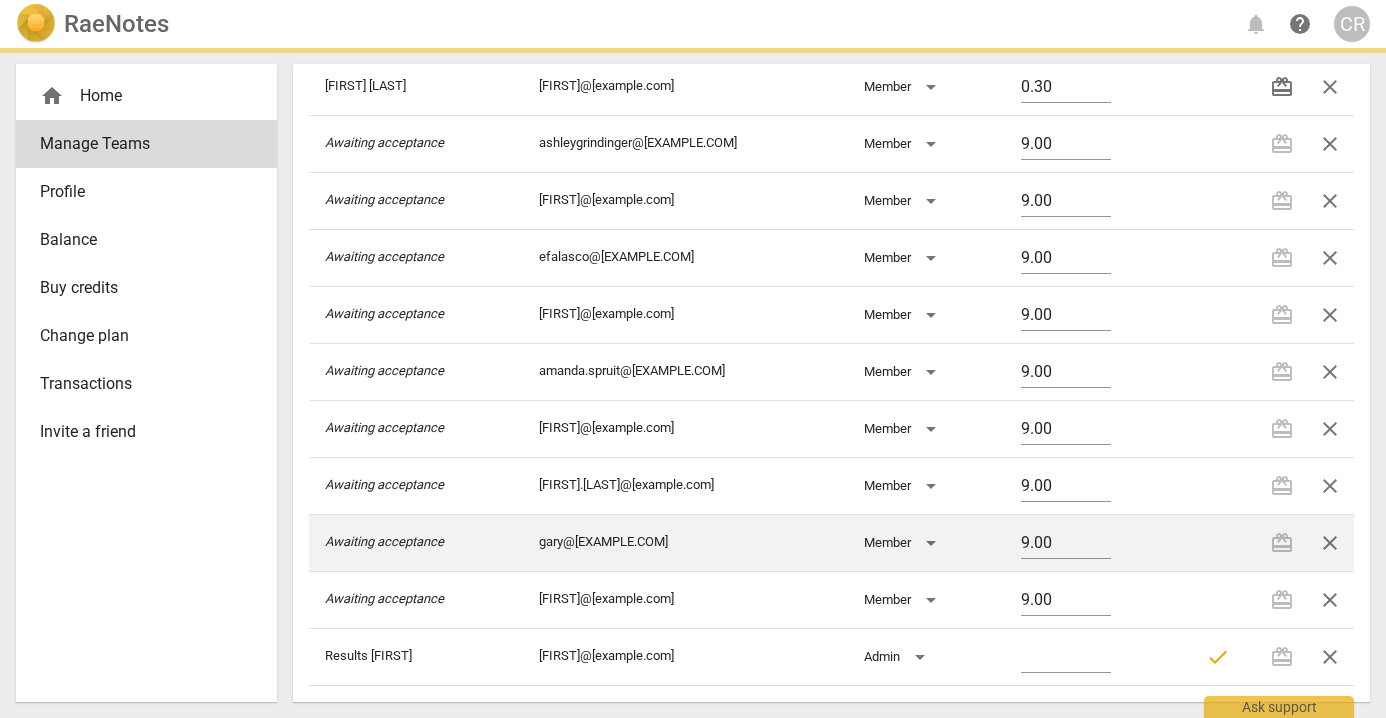 scroll, scrollTop: 240, scrollLeft: 0, axis: vertical 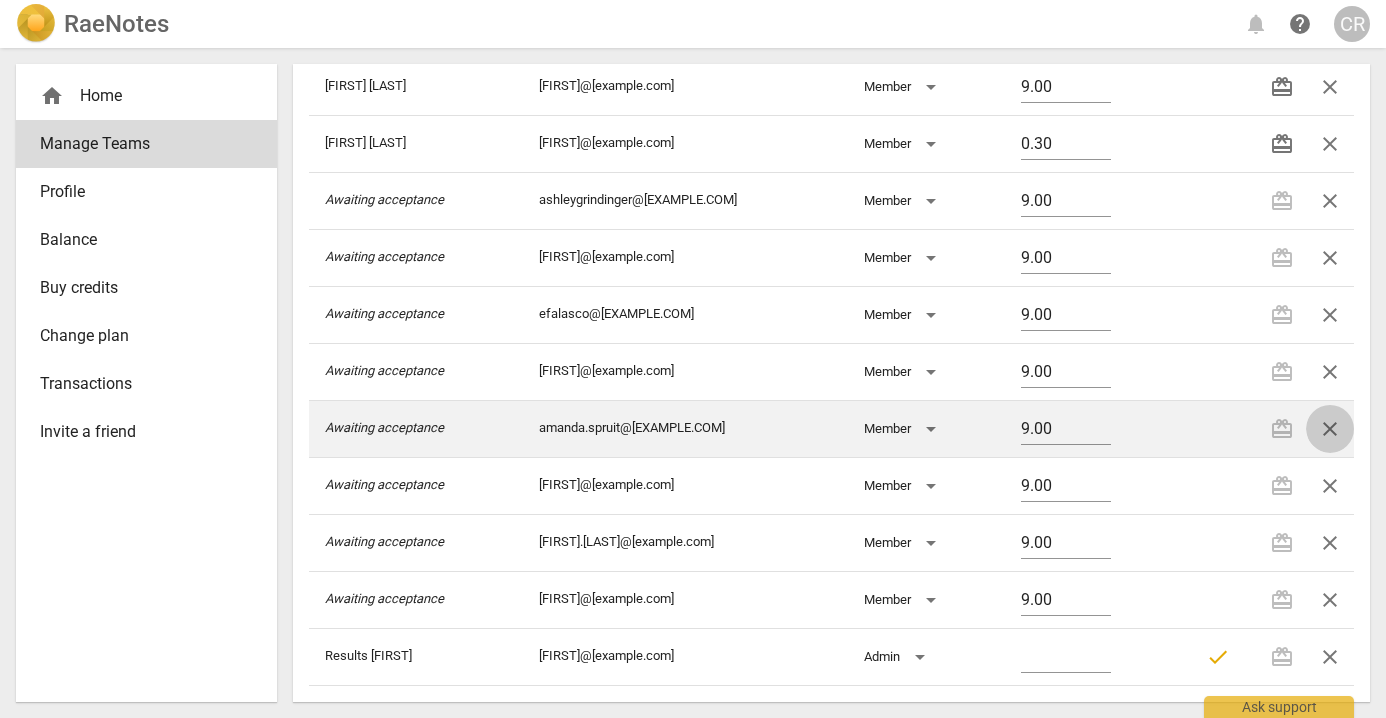 click on "close" at bounding box center [1330, 429] 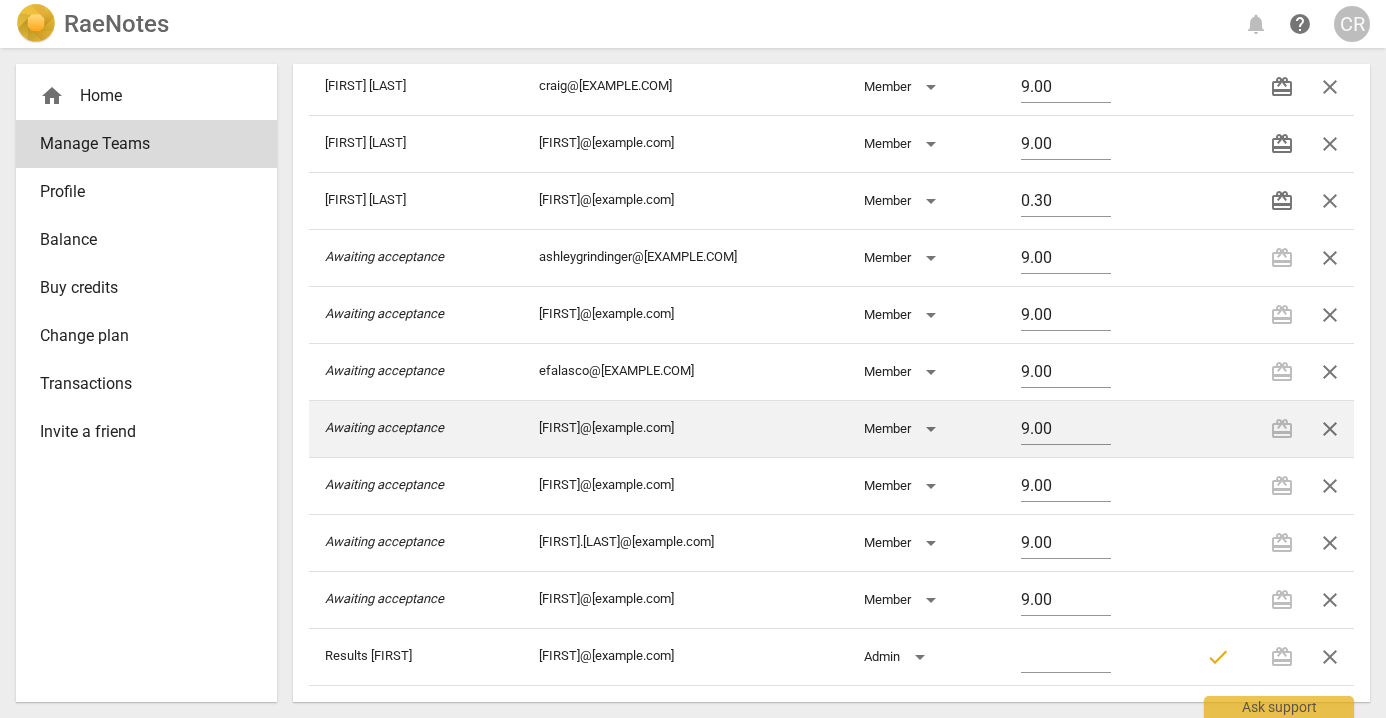 scroll, scrollTop: 183, scrollLeft: 0, axis: vertical 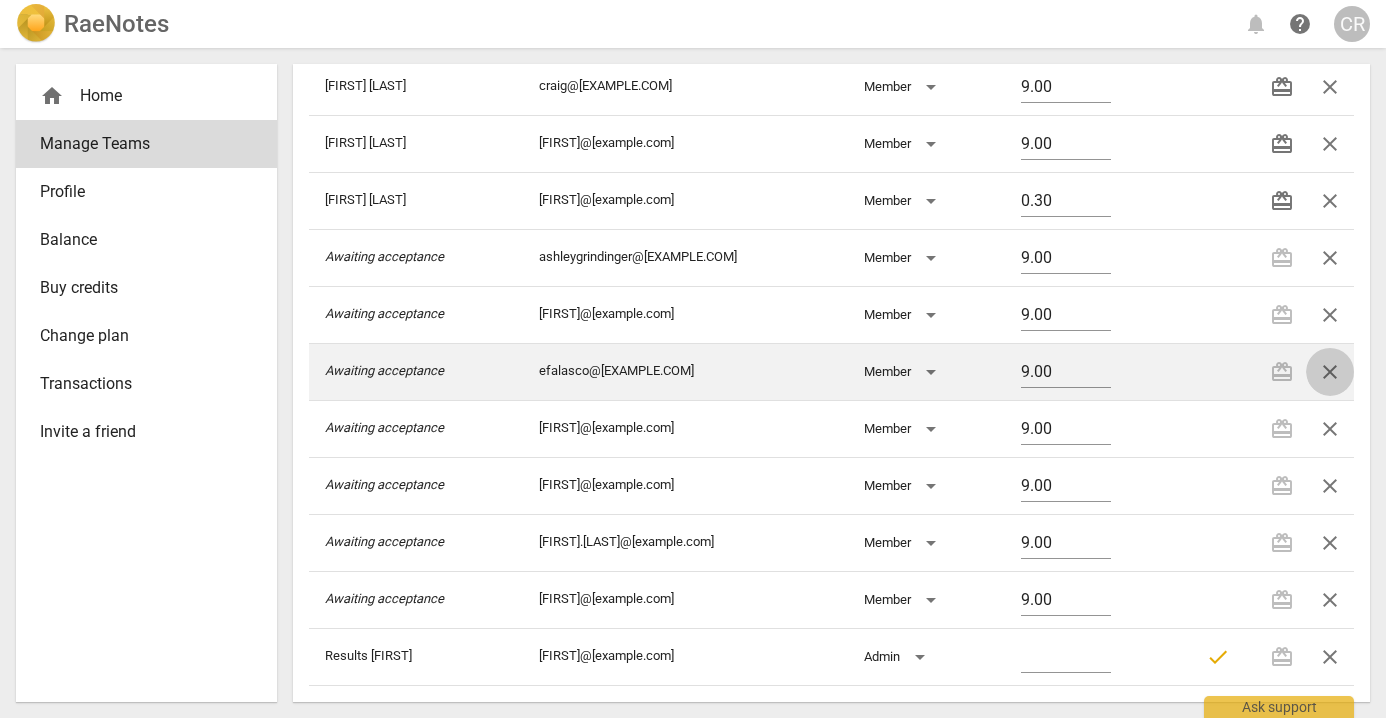 click on "close" at bounding box center [1330, 372] 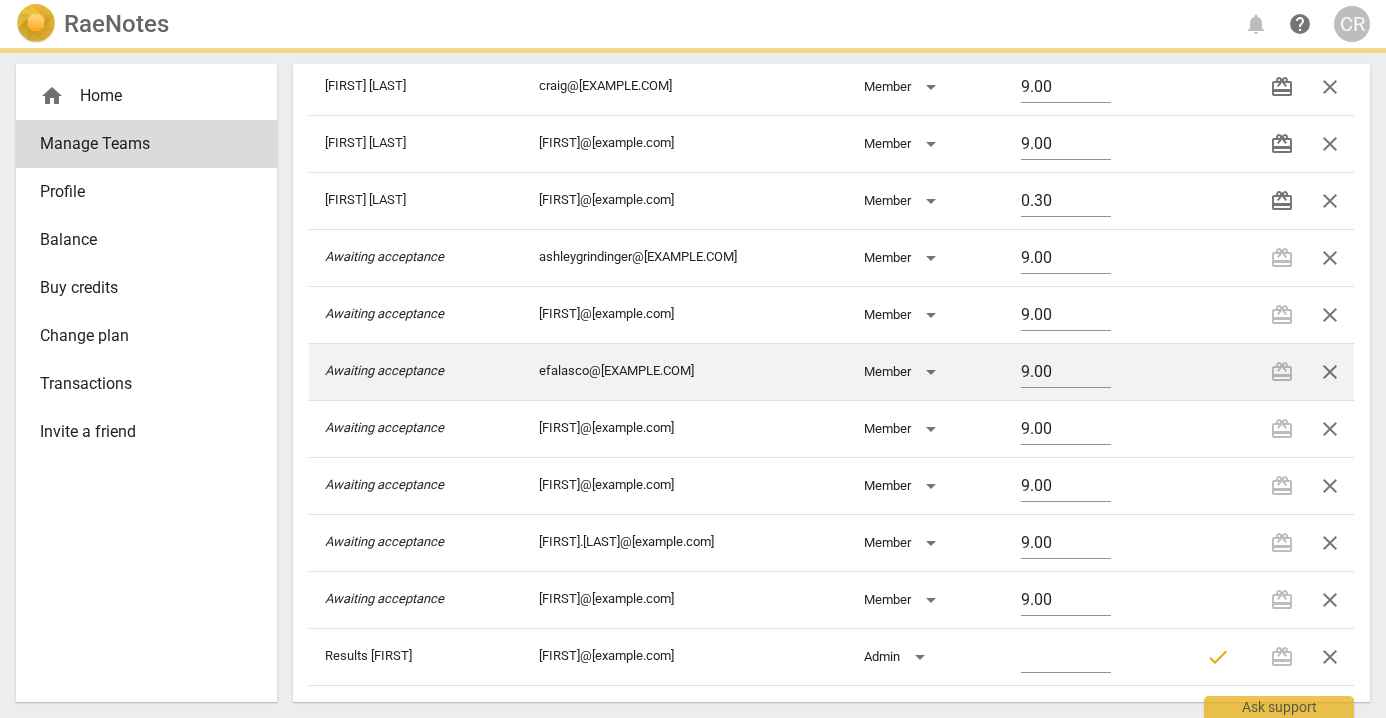scroll, scrollTop: 126, scrollLeft: 0, axis: vertical 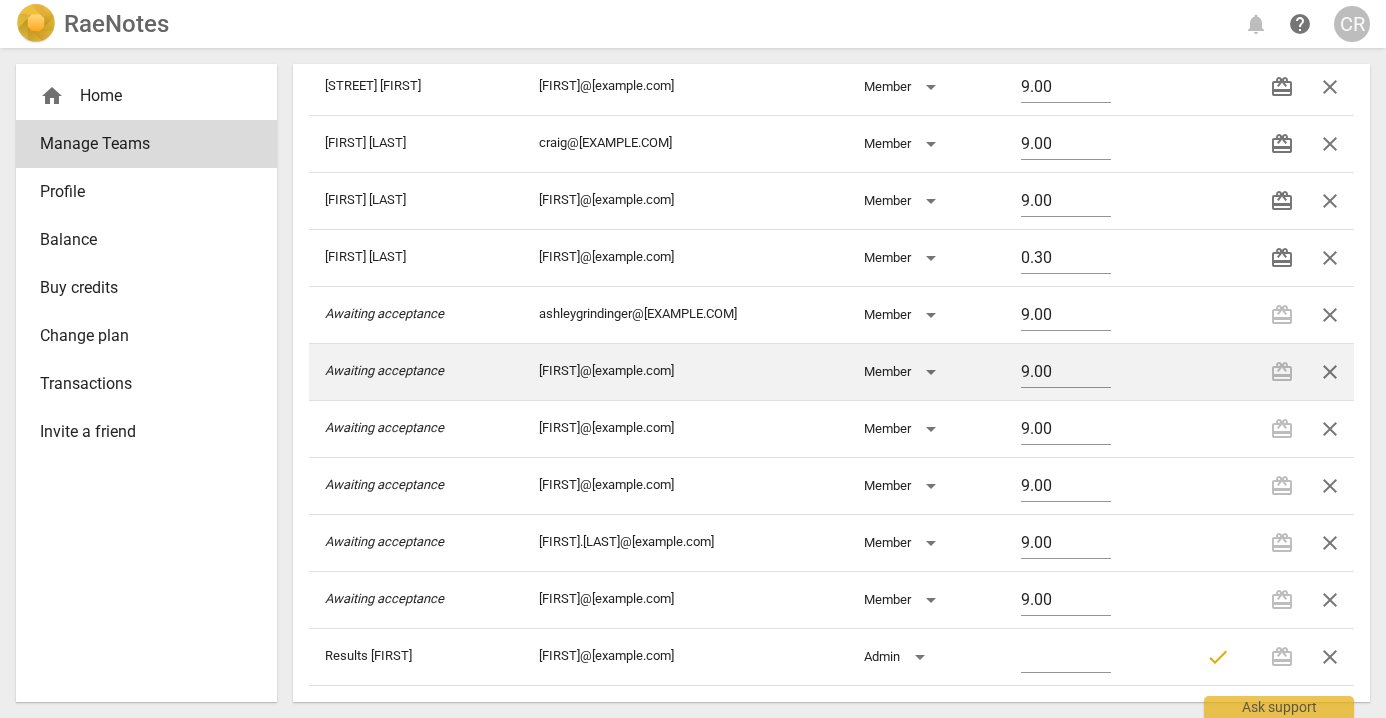 drag, startPoint x: 692, startPoint y: 372, endPoint x: 533, endPoint y: 373, distance: 159.00314 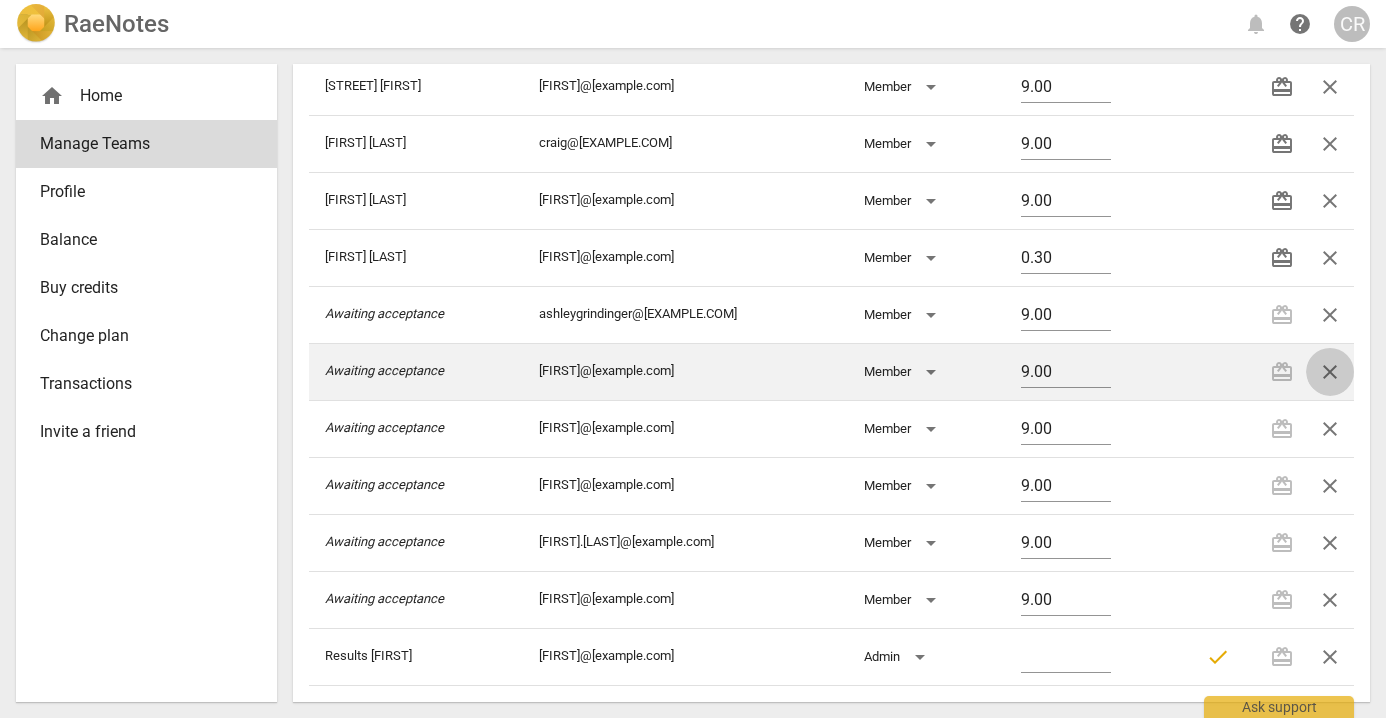 click on "close" at bounding box center (1330, 372) 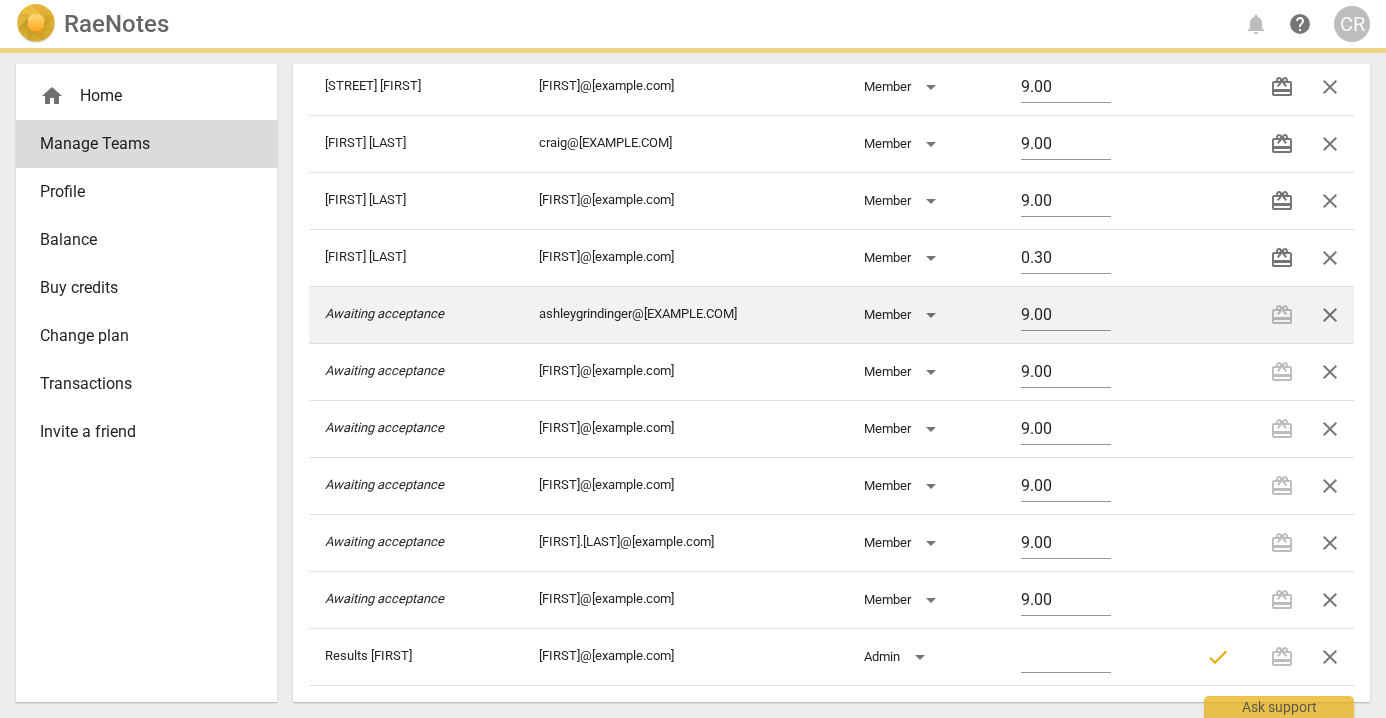 scroll, scrollTop: 69, scrollLeft: 0, axis: vertical 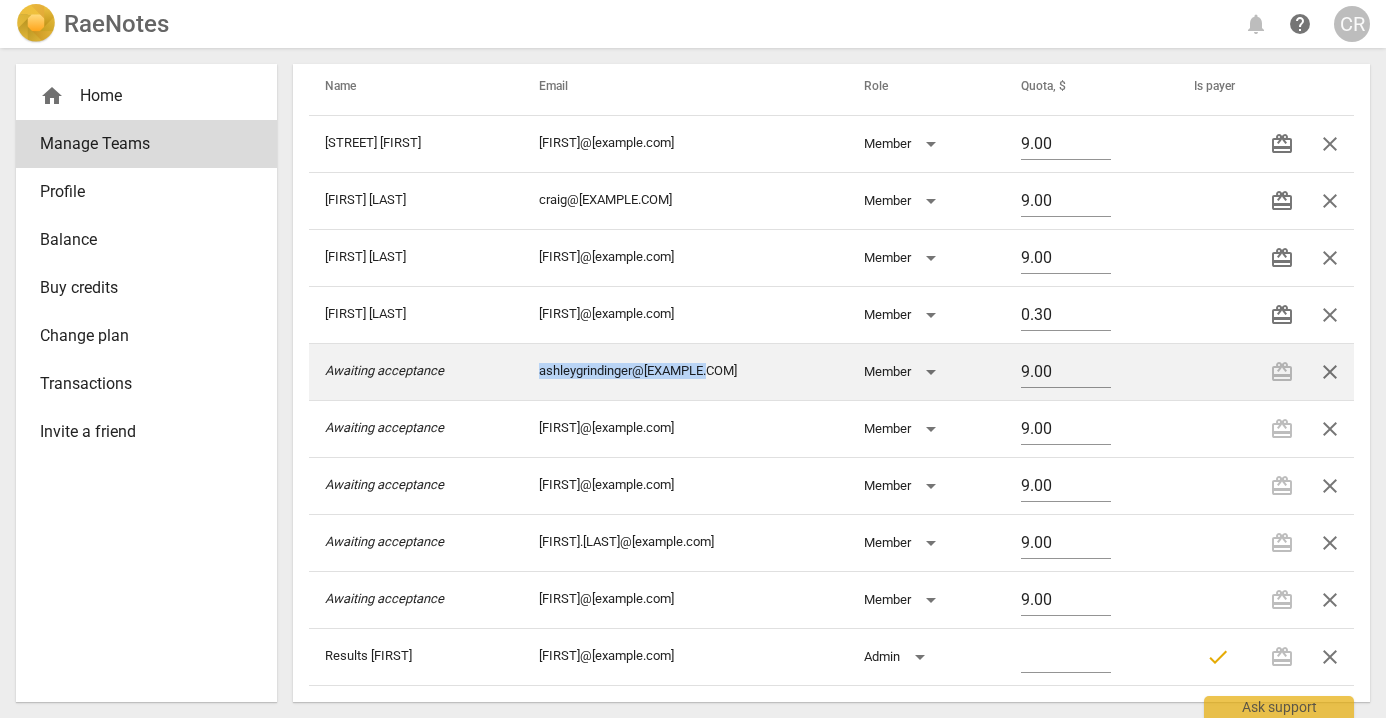 drag, startPoint x: 719, startPoint y: 372, endPoint x: 542, endPoint y: 376, distance: 177.0452 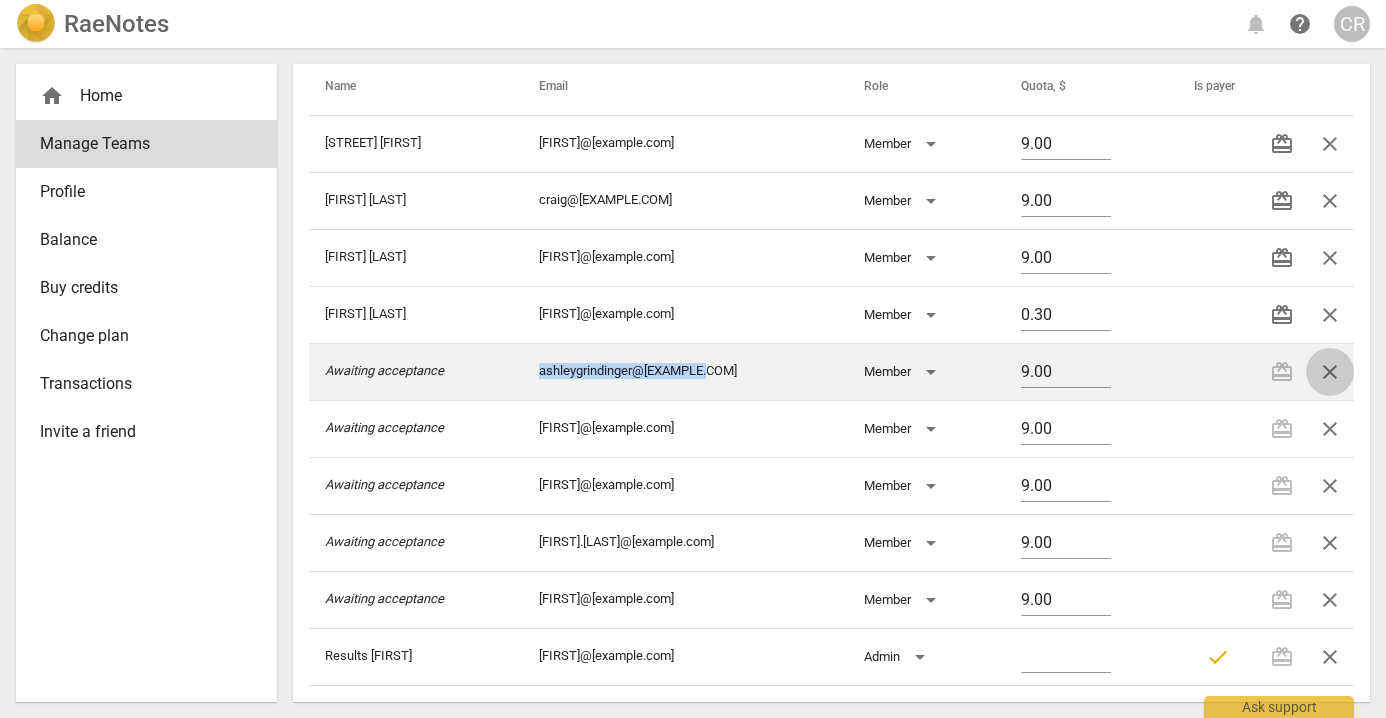 click on "close" at bounding box center [1330, 372] 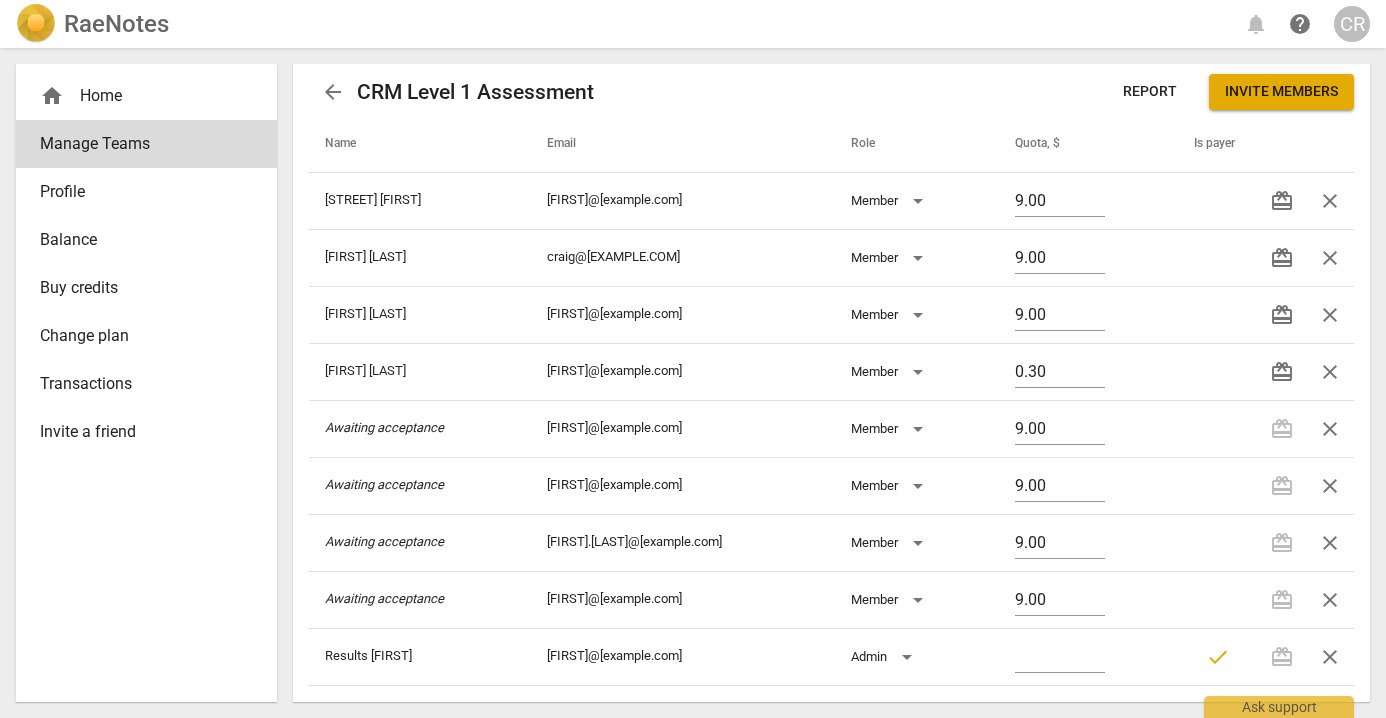 scroll, scrollTop: 12, scrollLeft: 0, axis: vertical 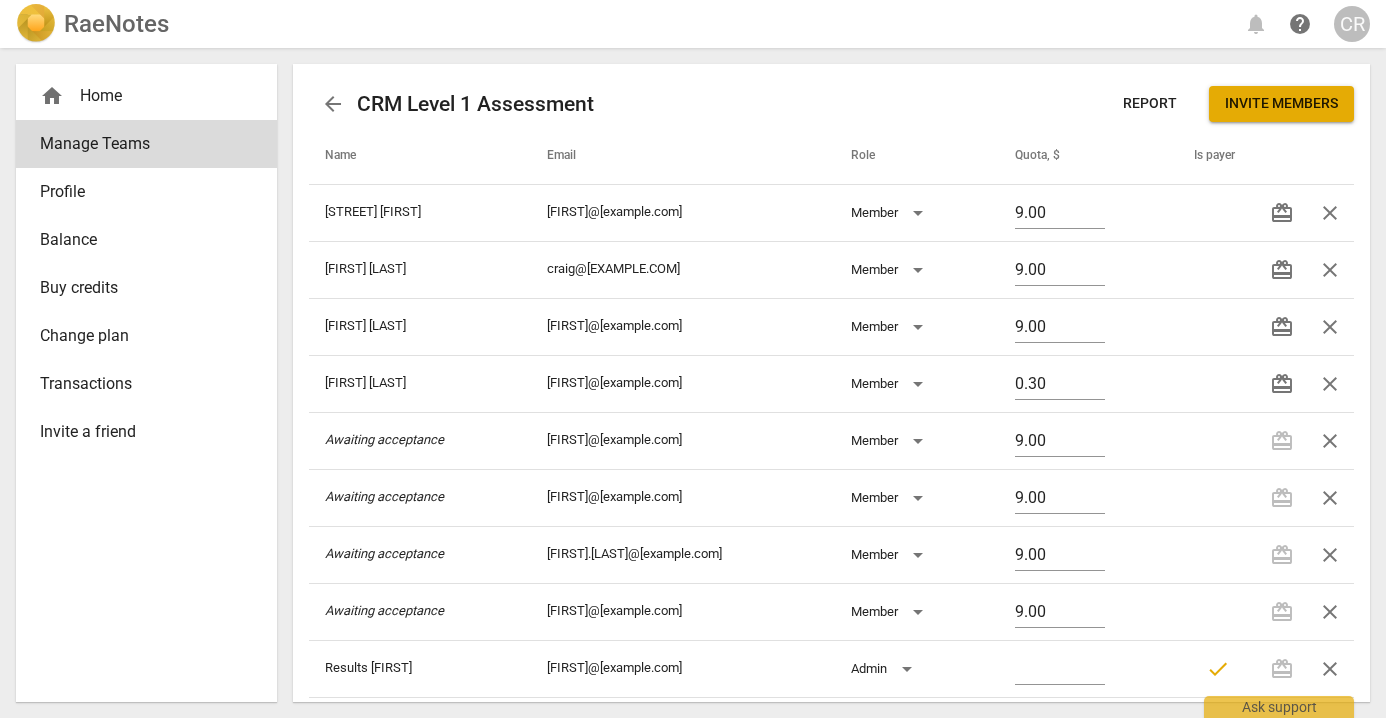 click on "arrow_back" at bounding box center [333, 104] 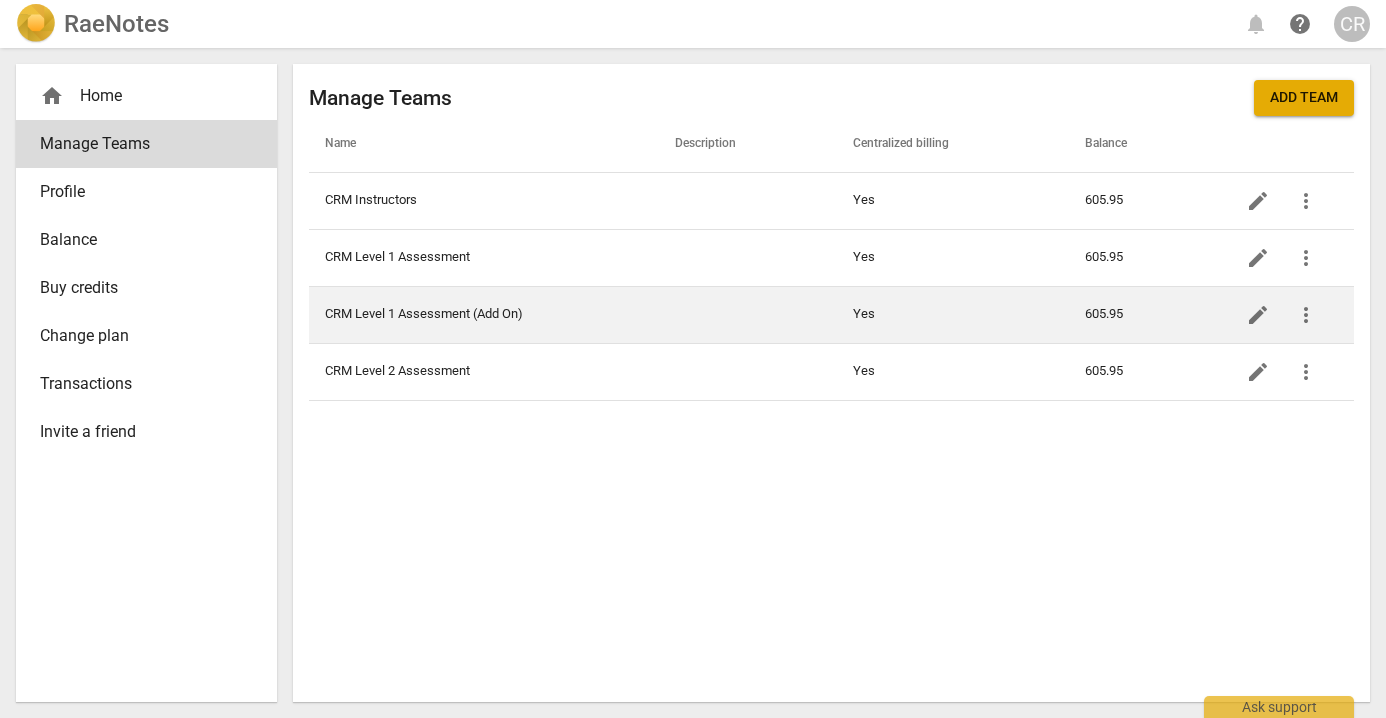 click on "CRM Level 1 Assessment (Add On)" at bounding box center [484, 314] 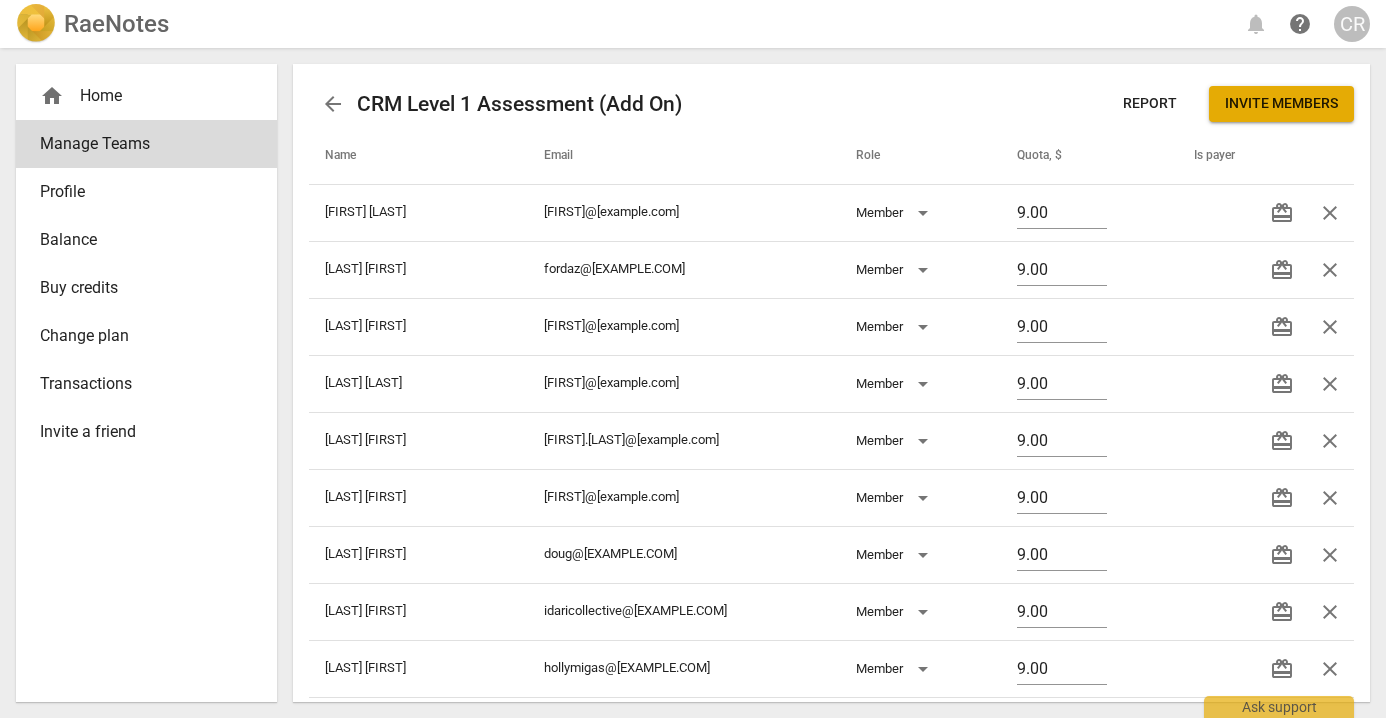 scroll, scrollTop: 0, scrollLeft: 0, axis: both 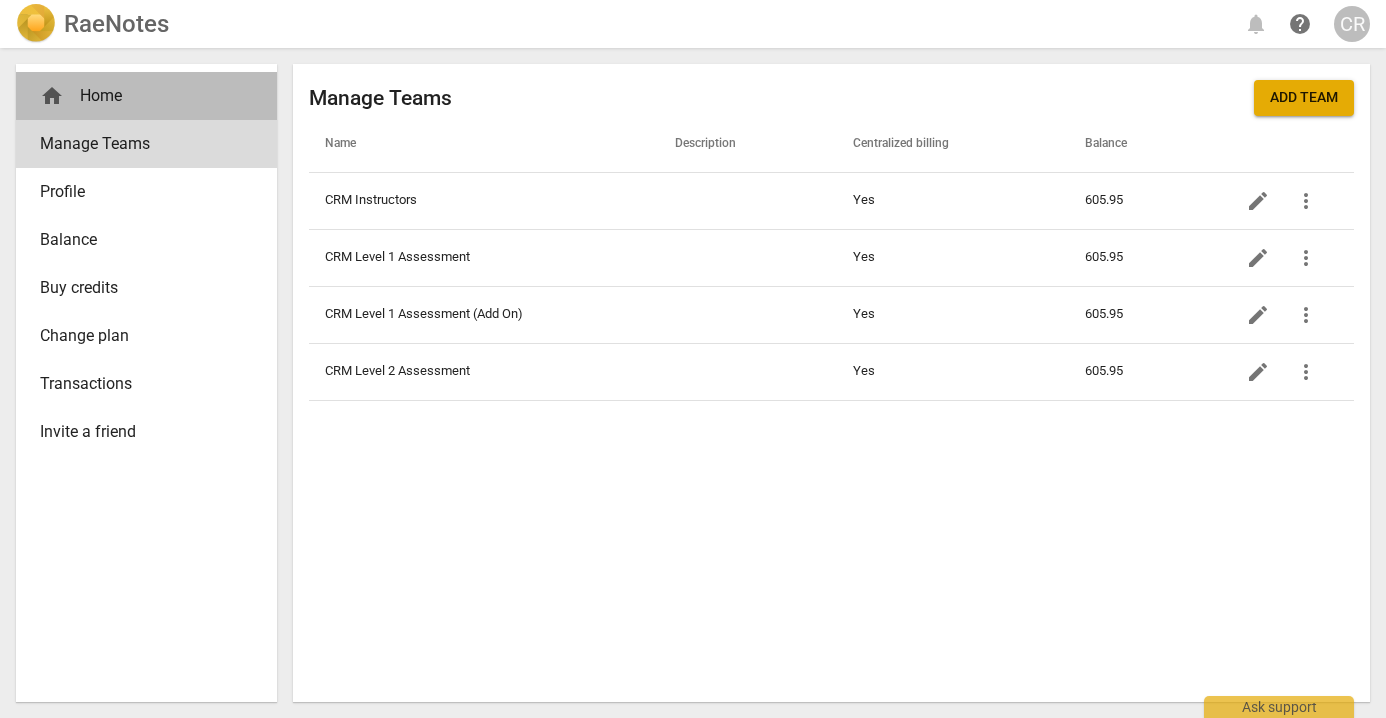 click on "home Home" at bounding box center (138, 96) 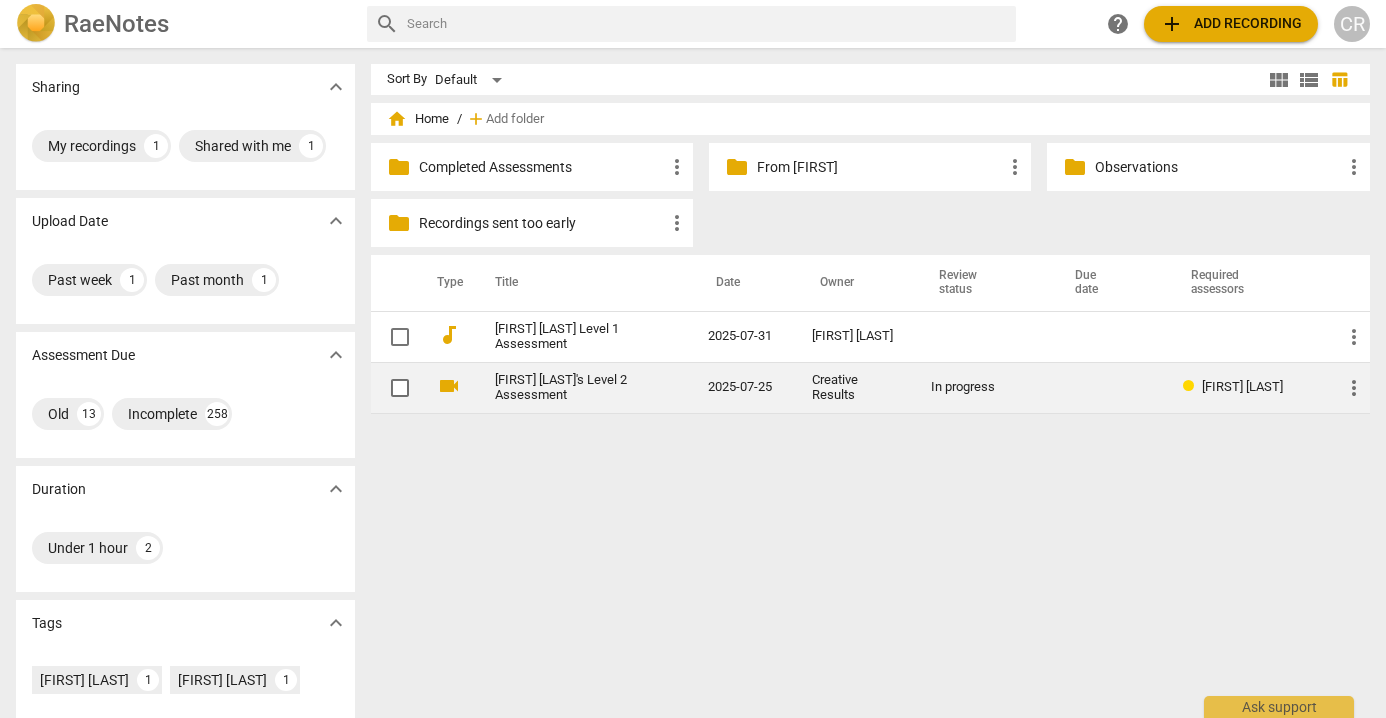 click on "more_vert" at bounding box center (1354, 388) 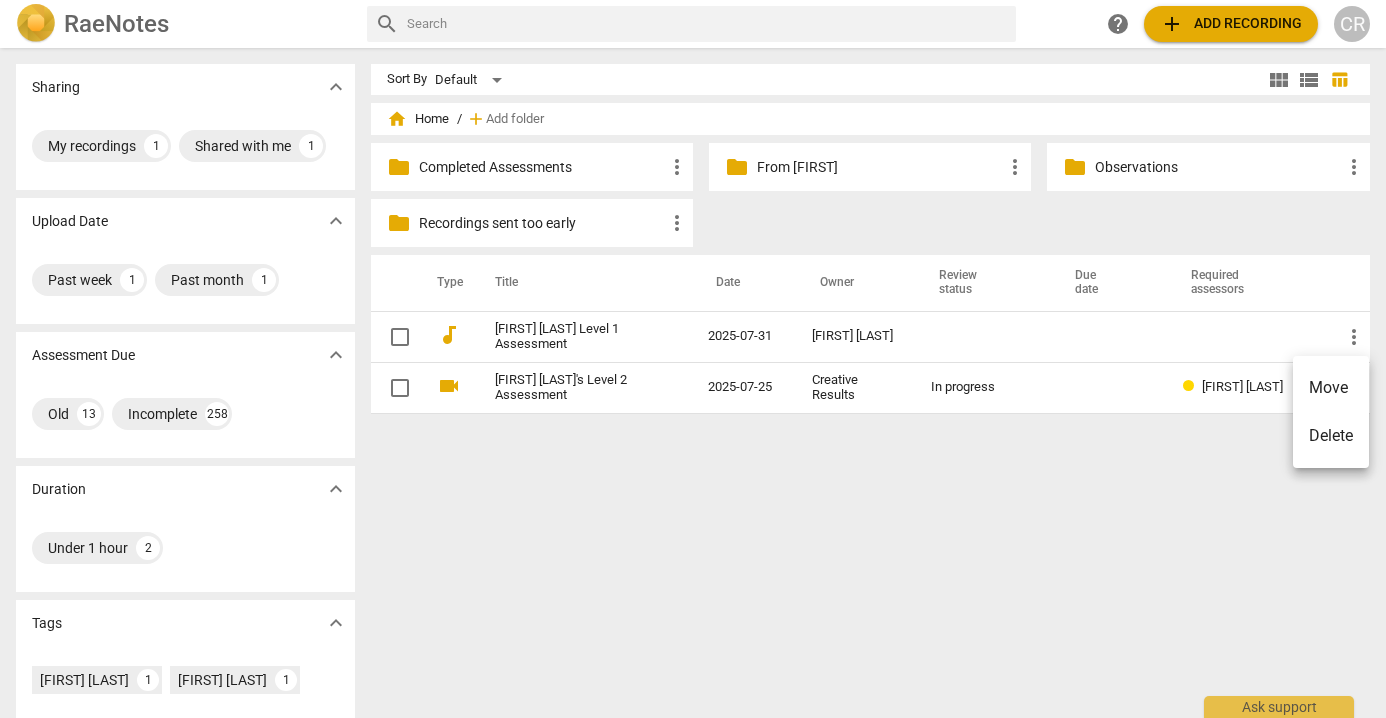 click on "Move" at bounding box center (1331, 388) 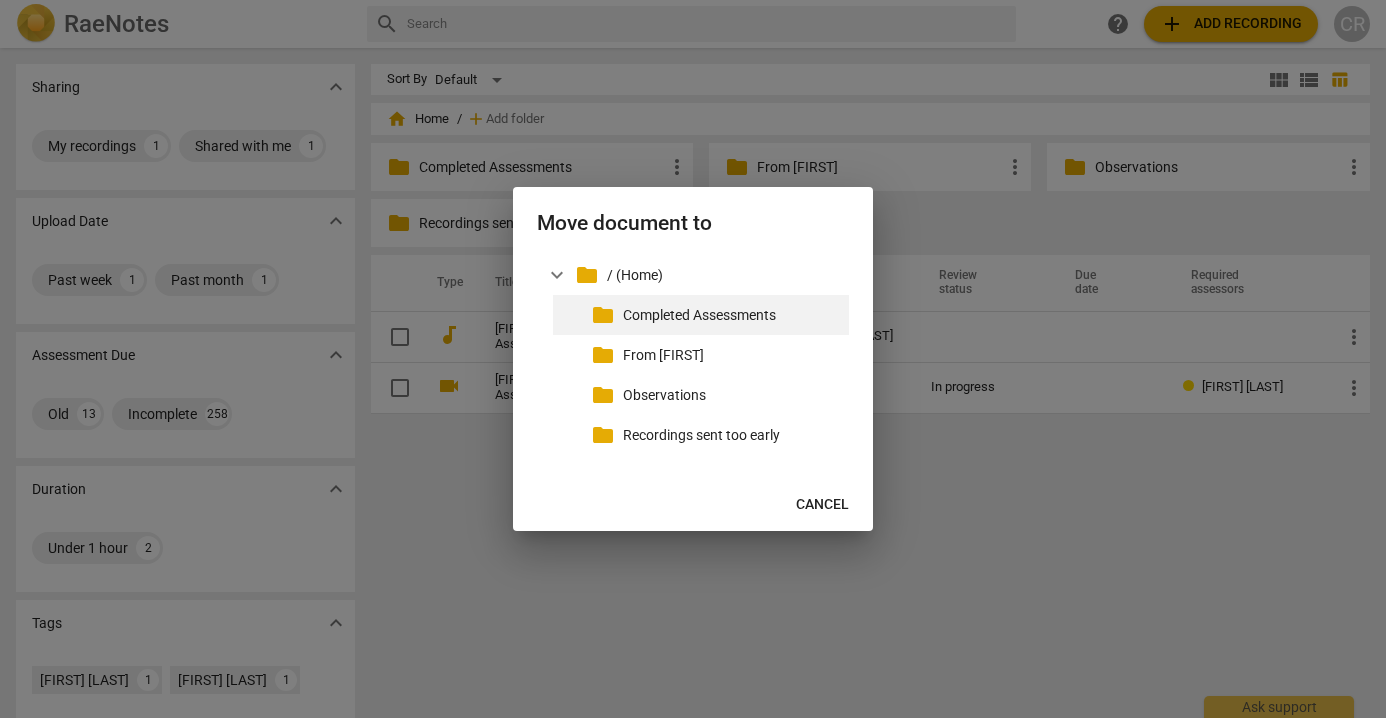 click on "Completed Assessments" at bounding box center [732, 315] 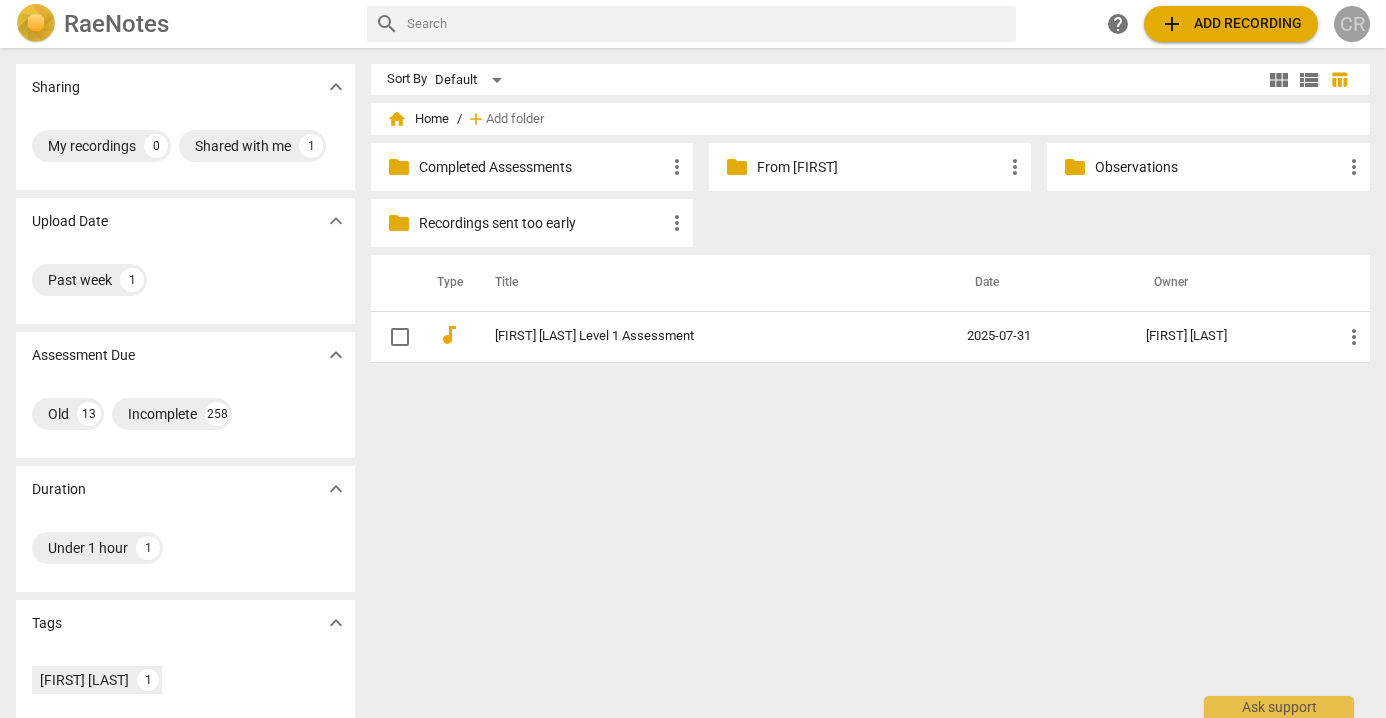 click on "CR" at bounding box center [1352, 24] 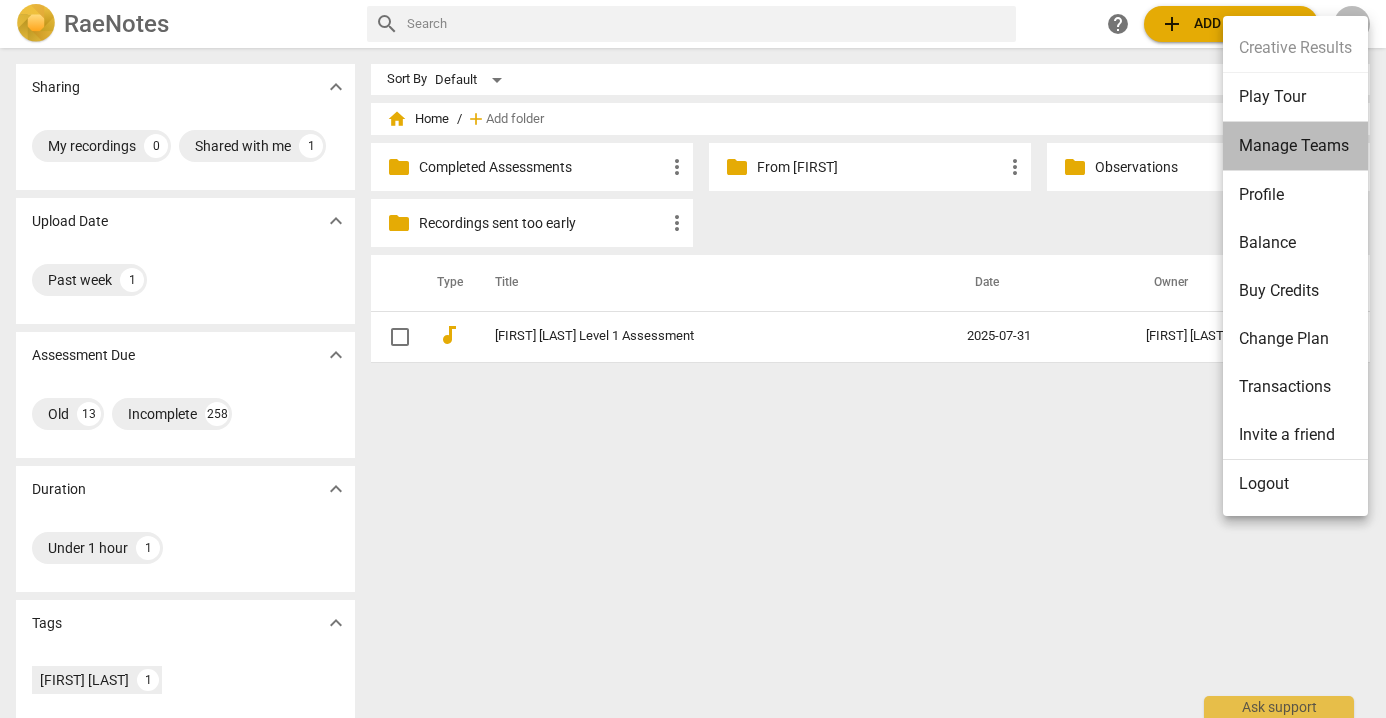 click on "Manage Teams" at bounding box center [1295, 146] 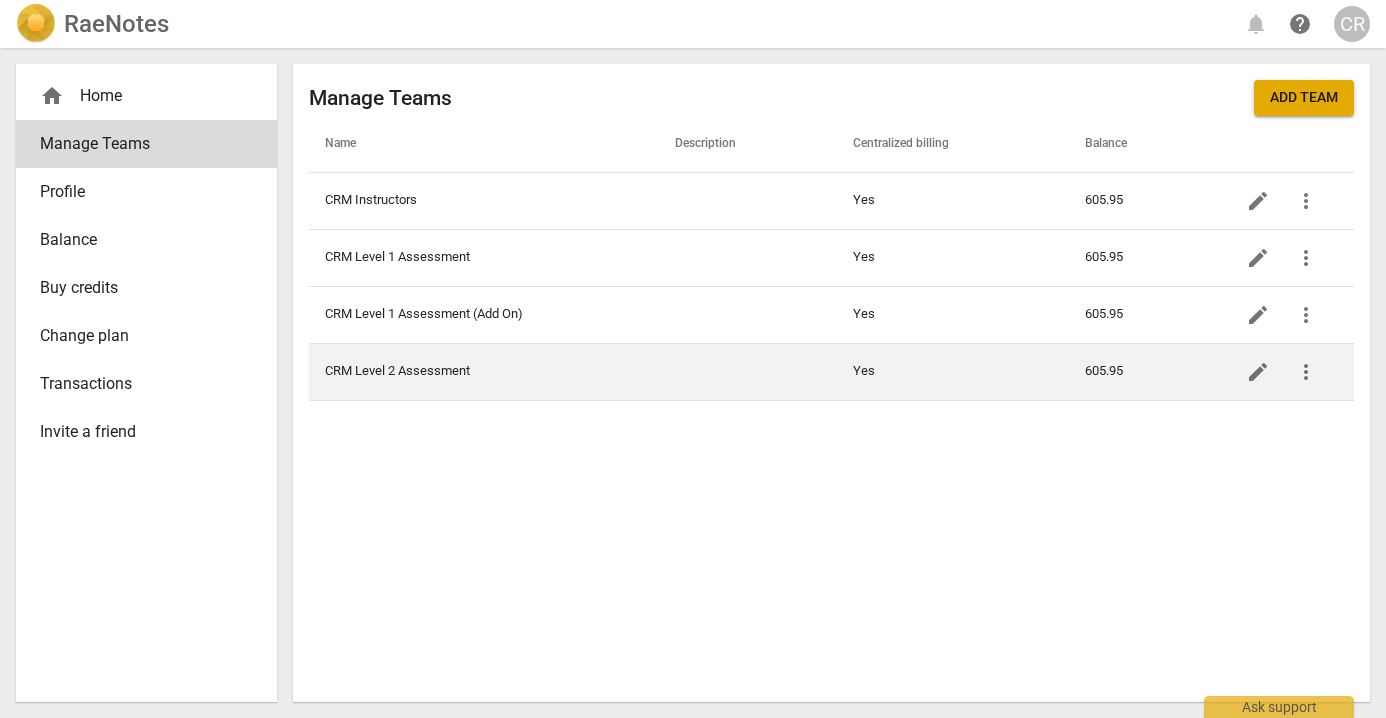 click on "CRM Level 2 Assessment" at bounding box center [484, 371] 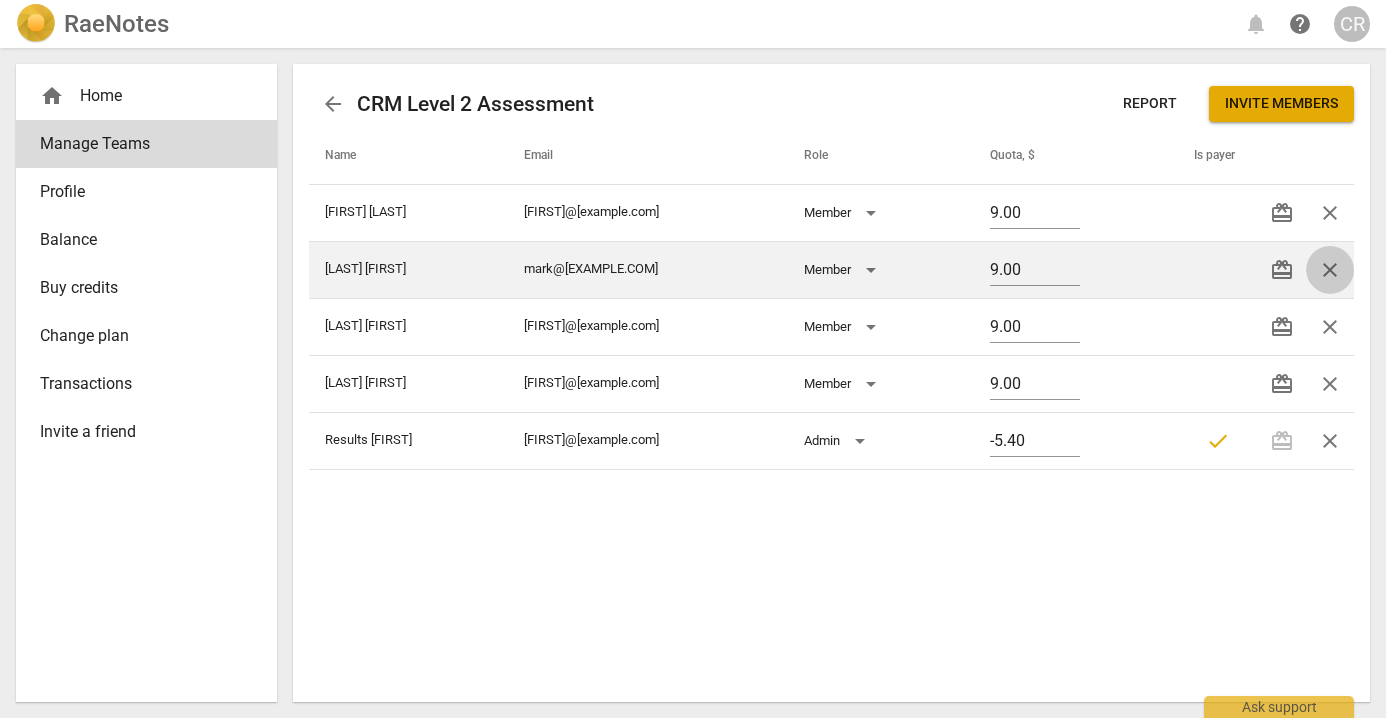 click on "close" at bounding box center (1330, 270) 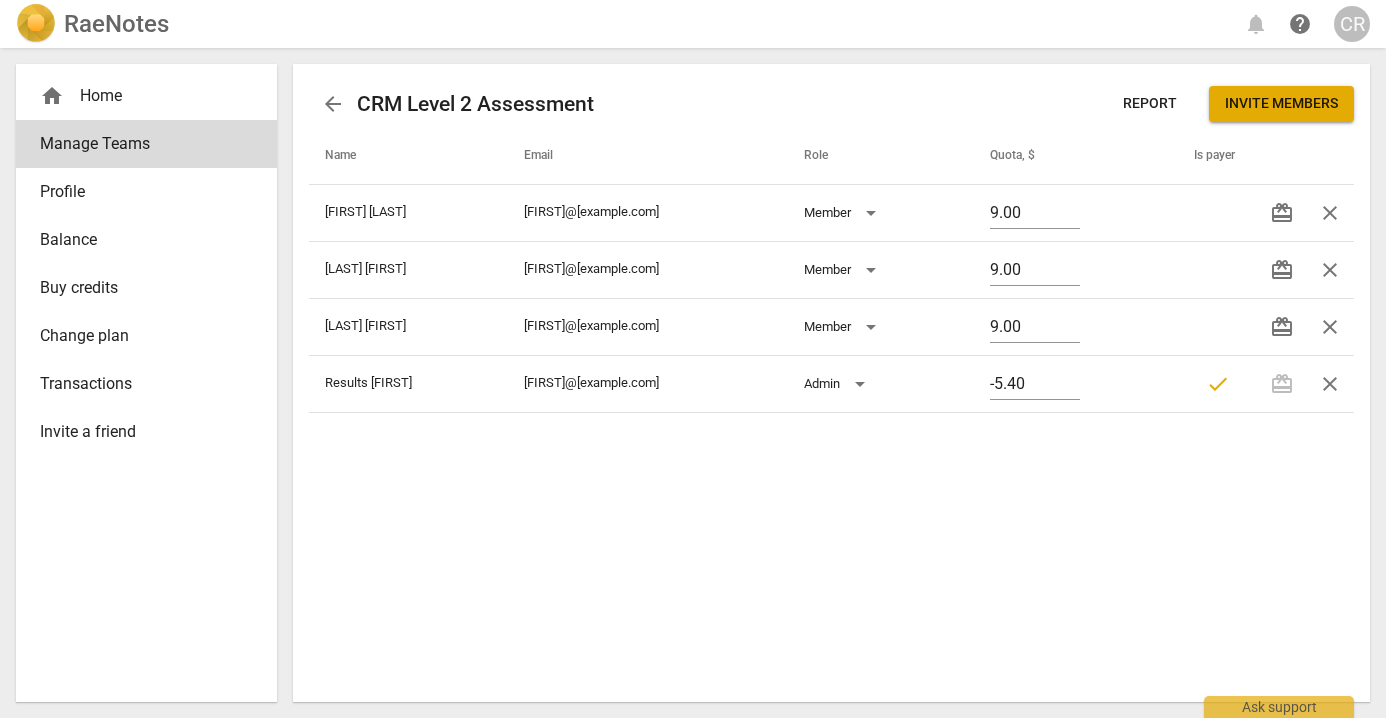 click on "arrow_back" at bounding box center (333, 104) 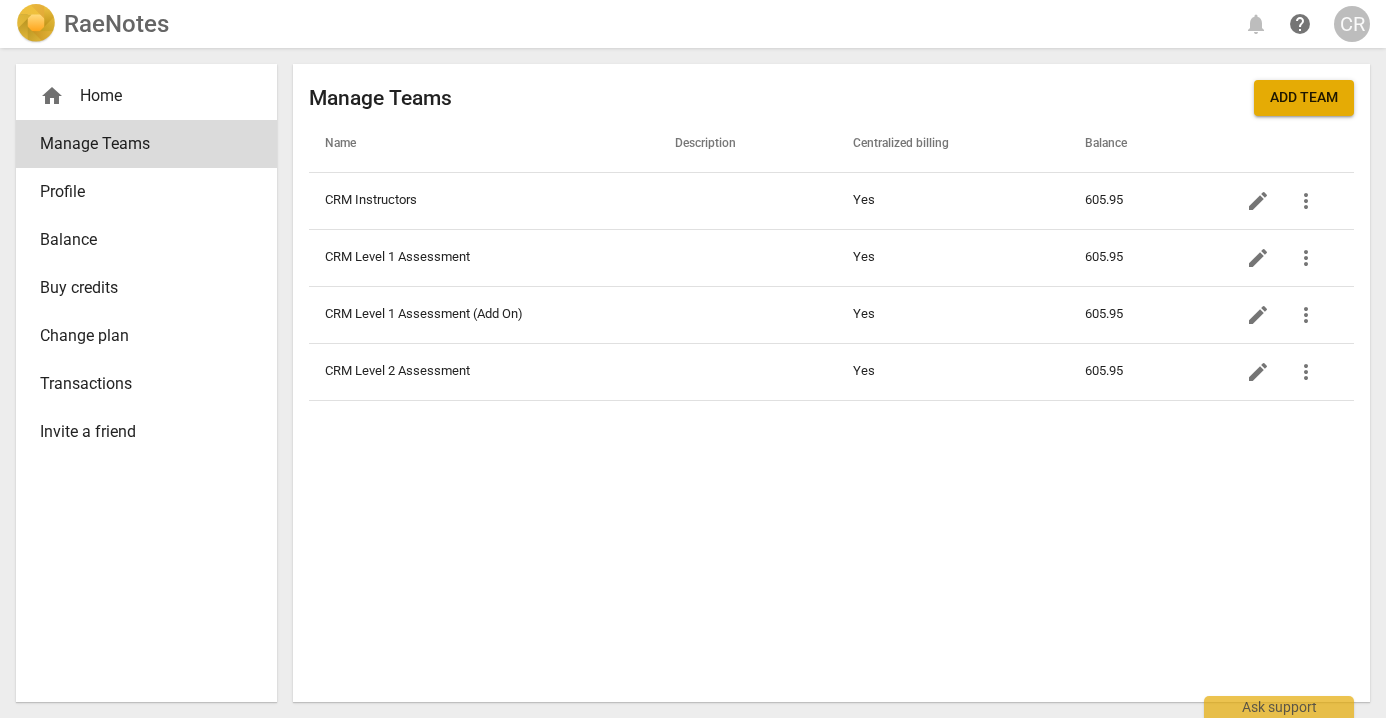 click on "home Home" at bounding box center (138, 96) 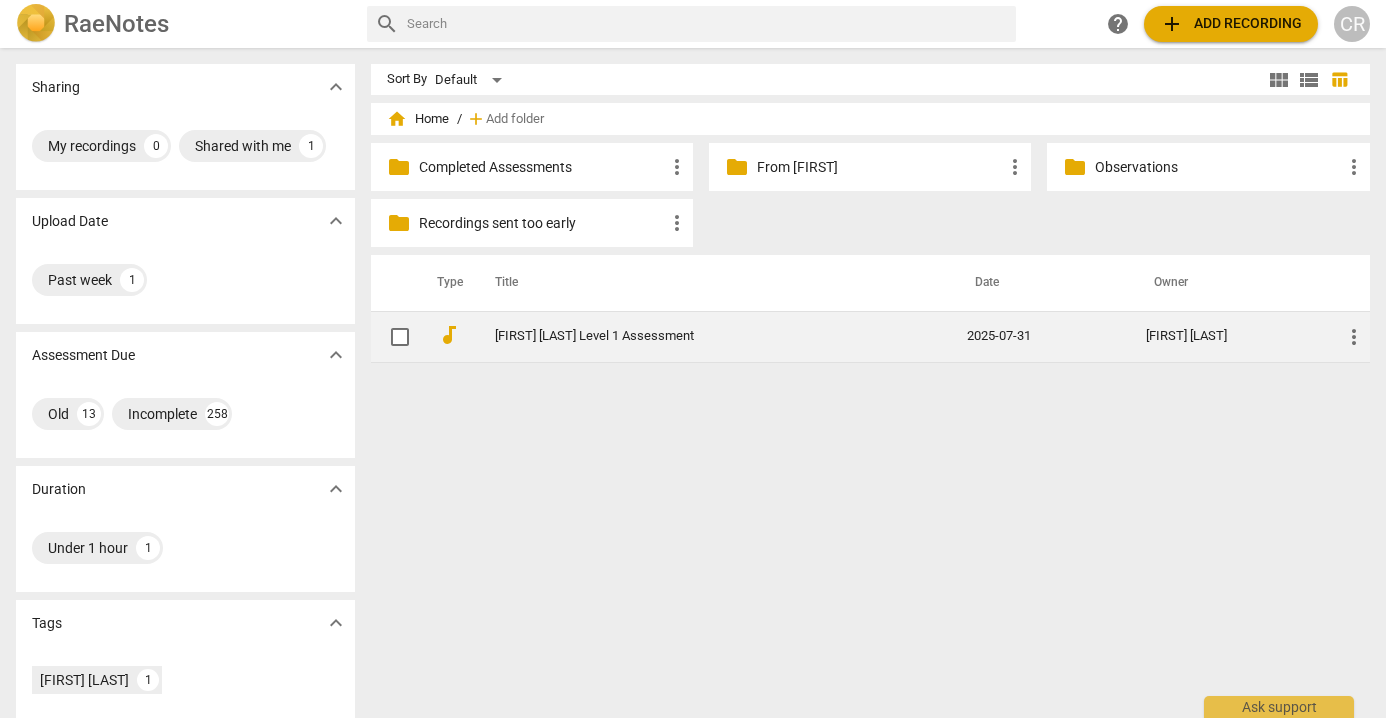click on "[FIRST] [LAST] Level 1 Assessment" at bounding box center (695, 336) 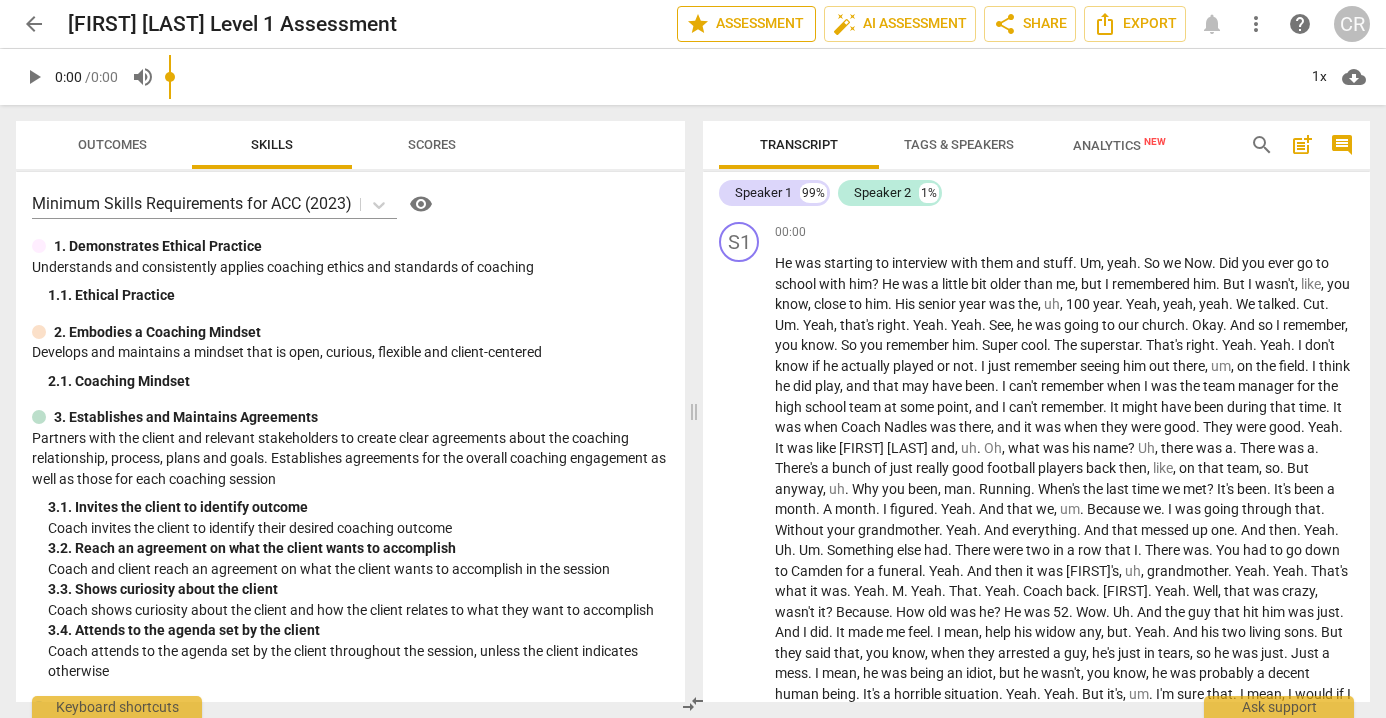 click on "star    Assessment" at bounding box center (746, 24) 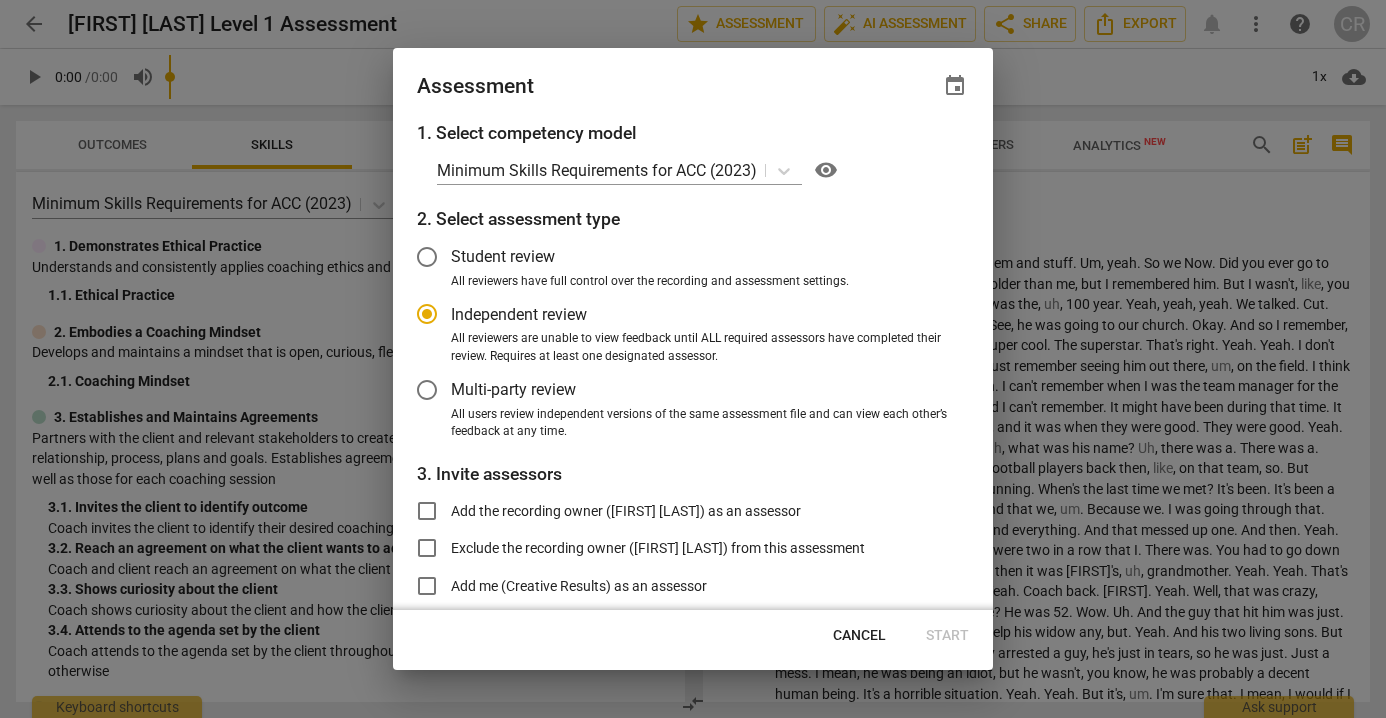 radio on "false" 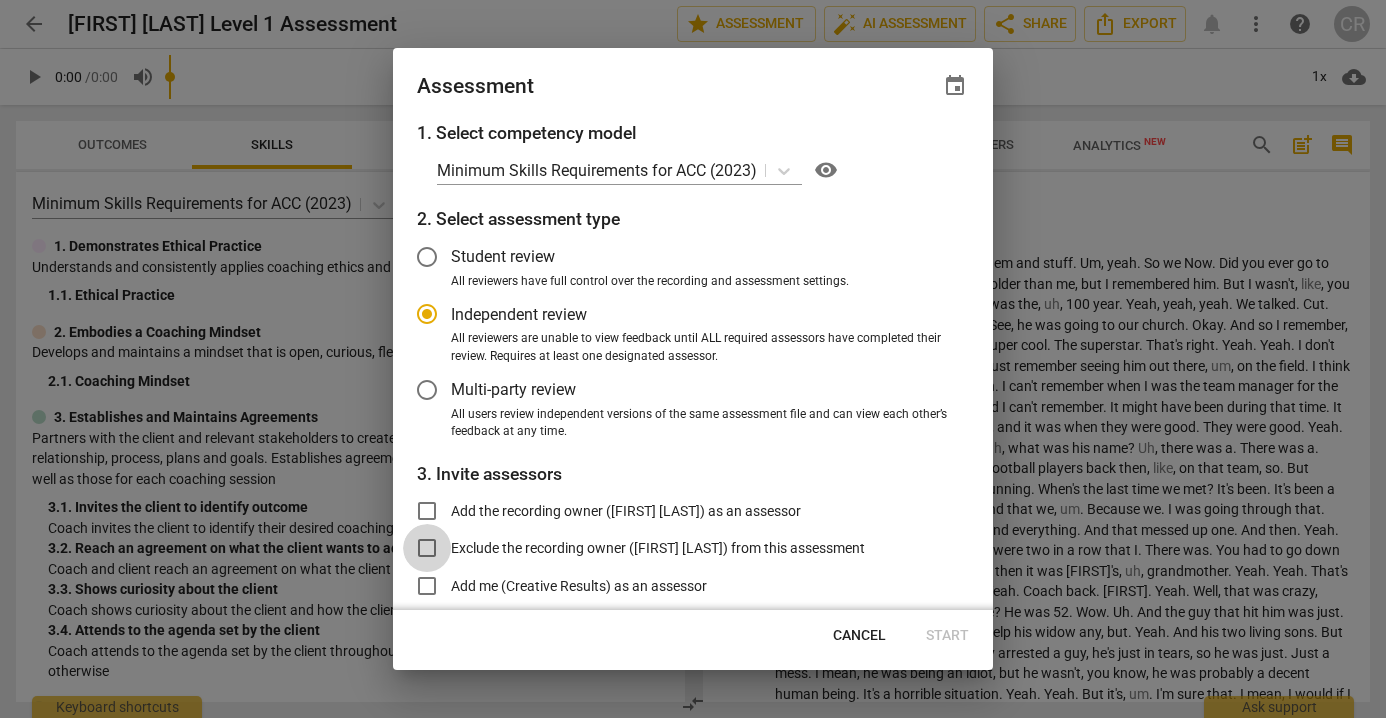 click on "Exclude the recording owner ([FIRST] [LAST]) from this assessment" at bounding box center (427, 548) 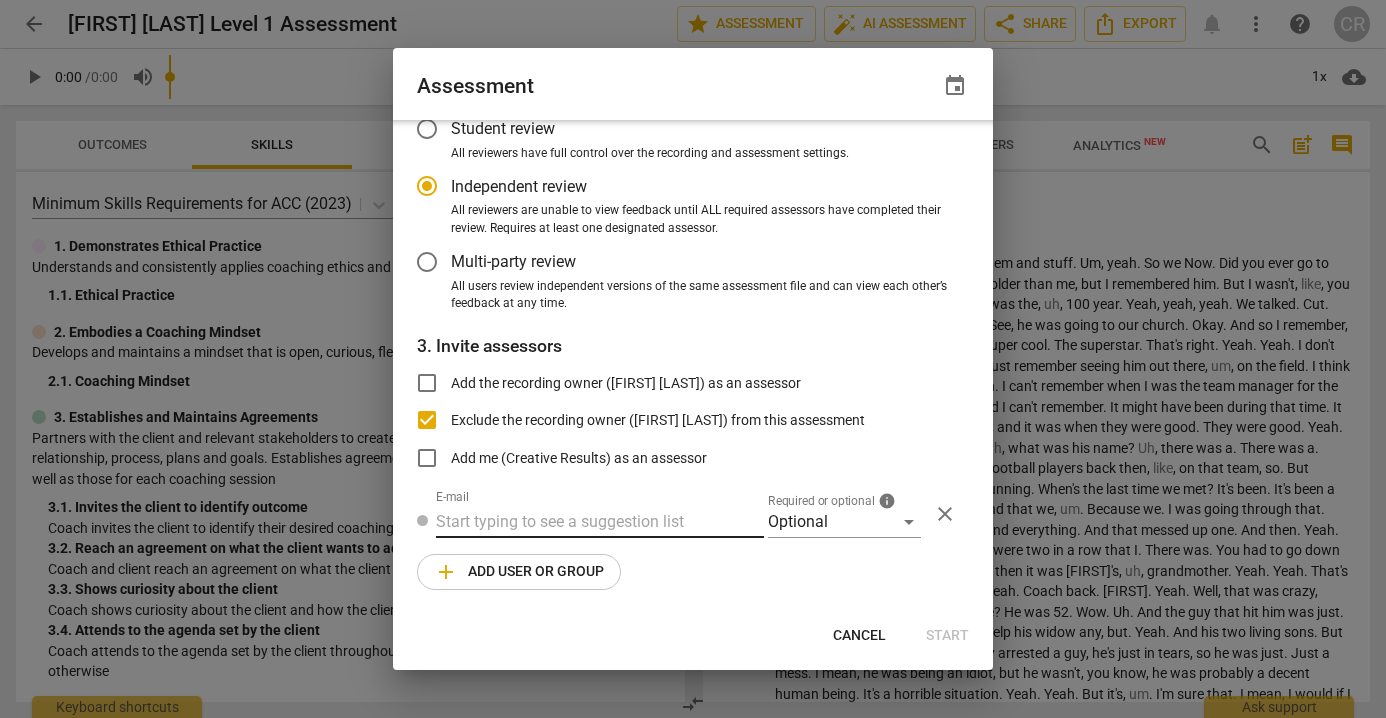 radio on "false" 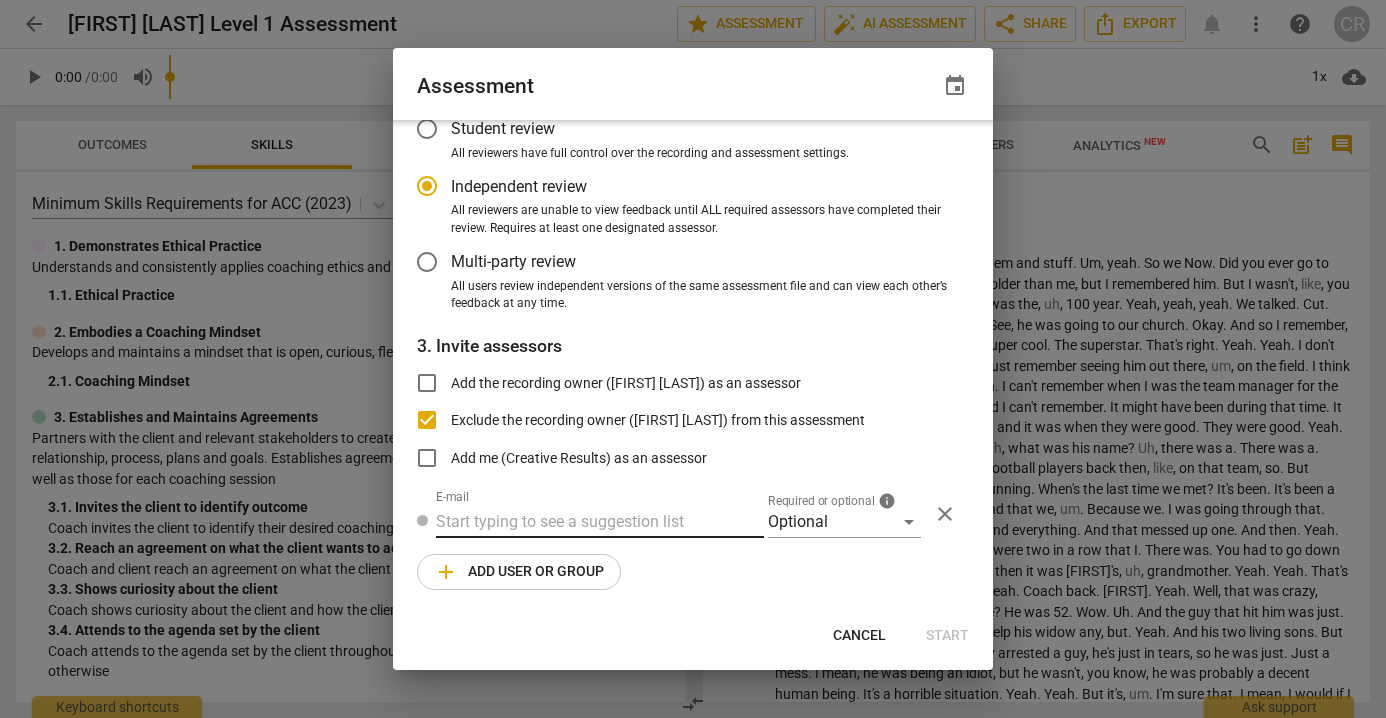 scroll, scrollTop: 127, scrollLeft: 0, axis: vertical 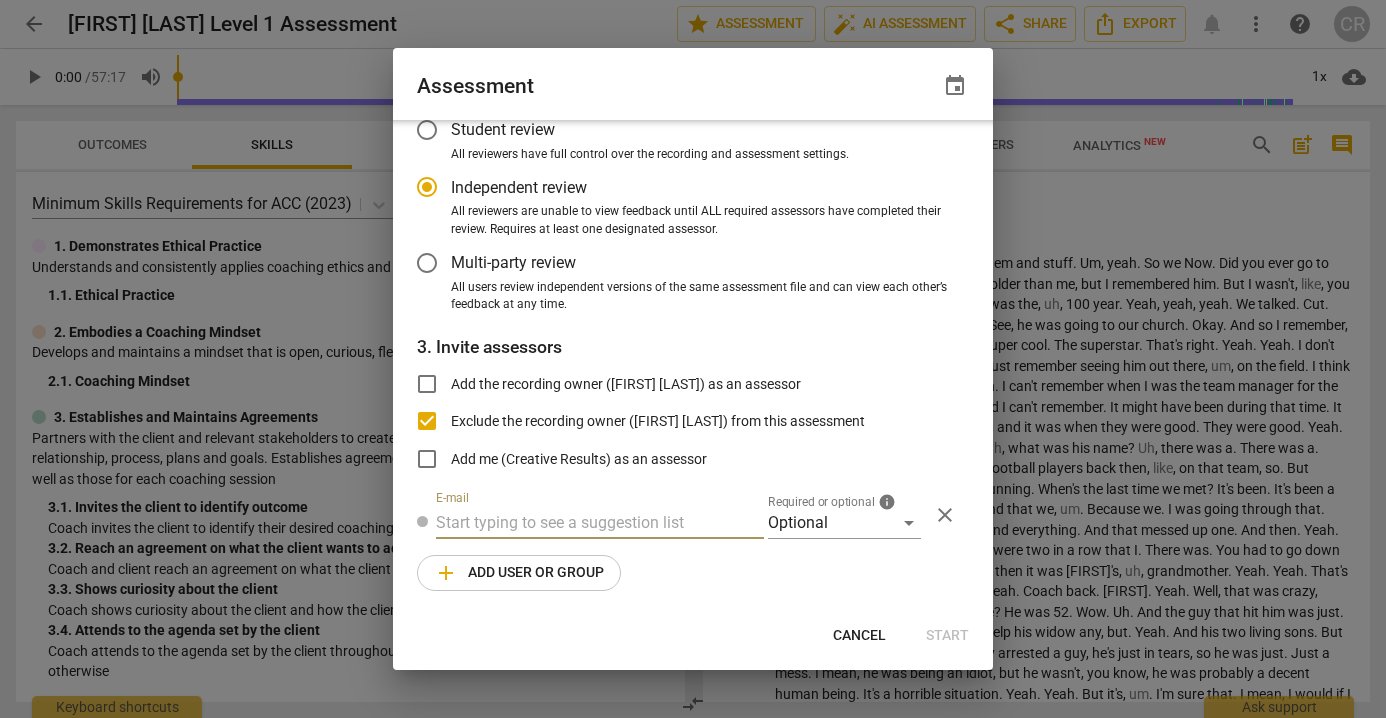 click at bounding box center (600, 523) 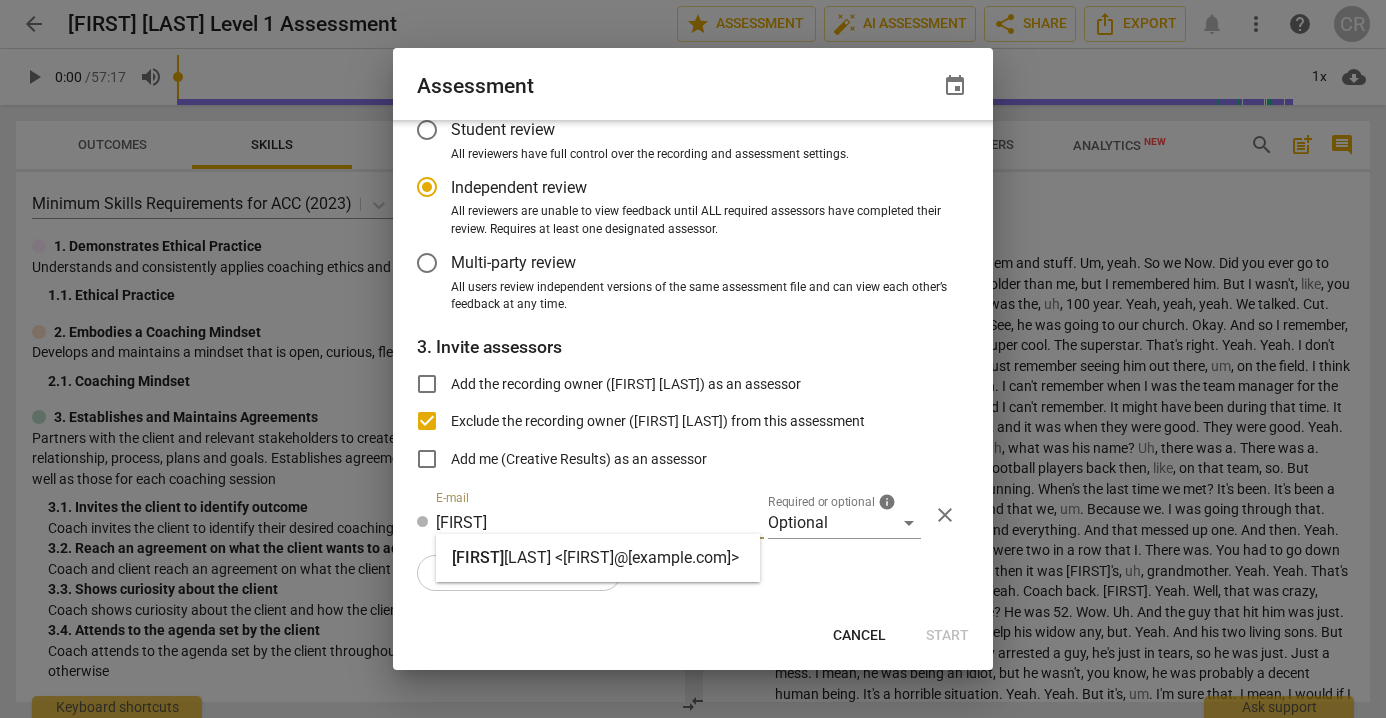 type on "[FIRST]" 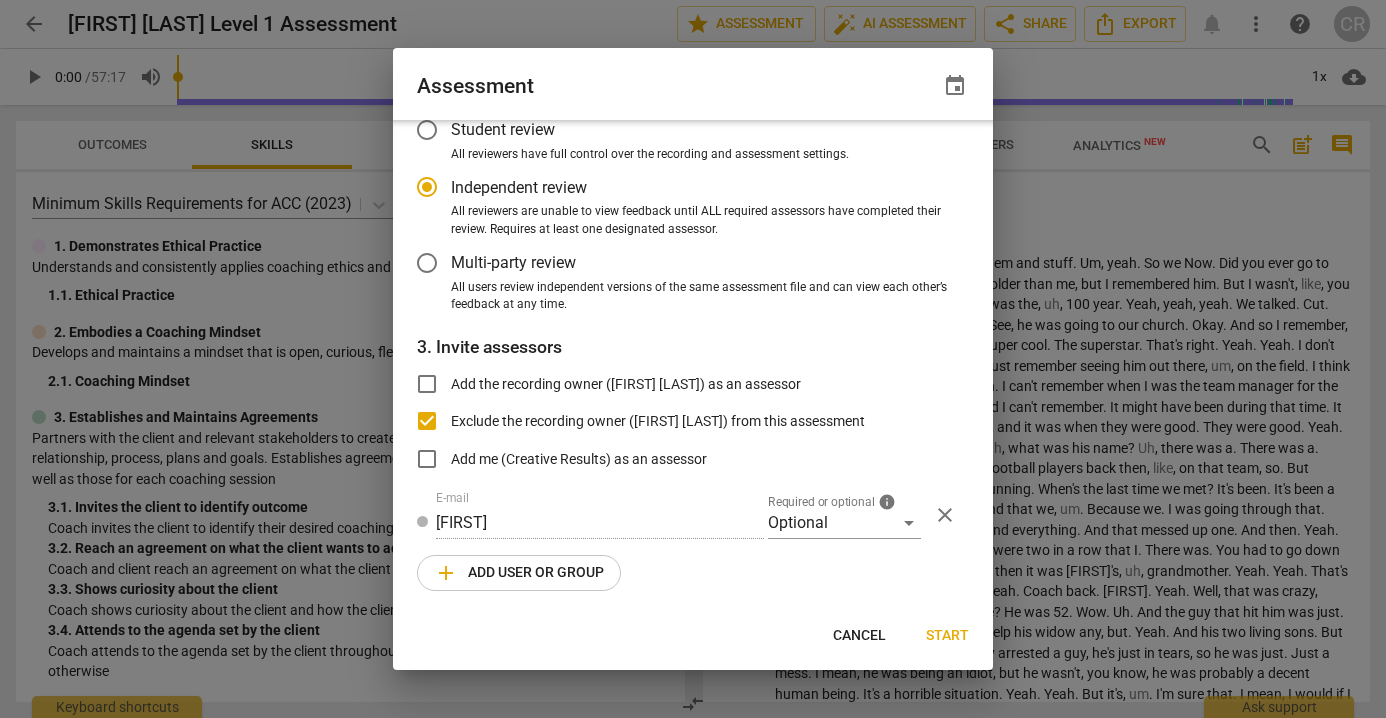 radio on "false" 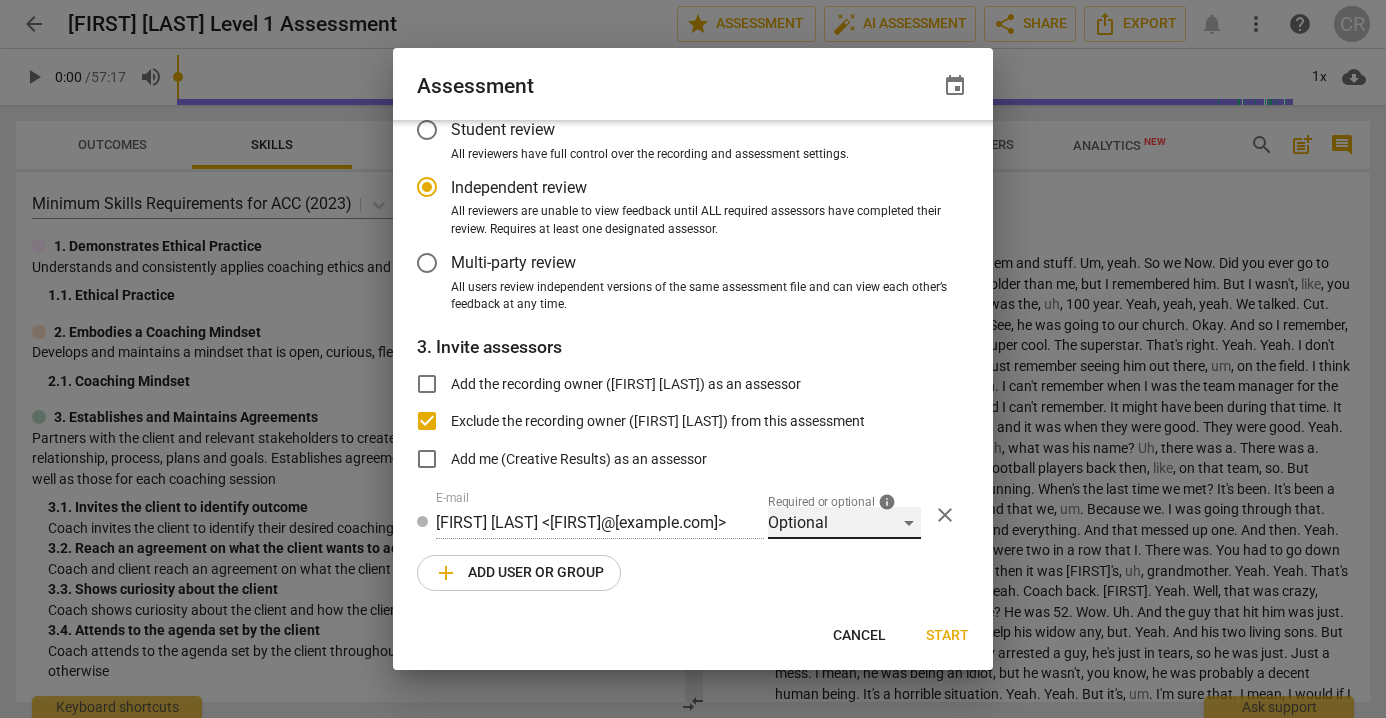 click on "Optional" at bounding box center [844, 523] 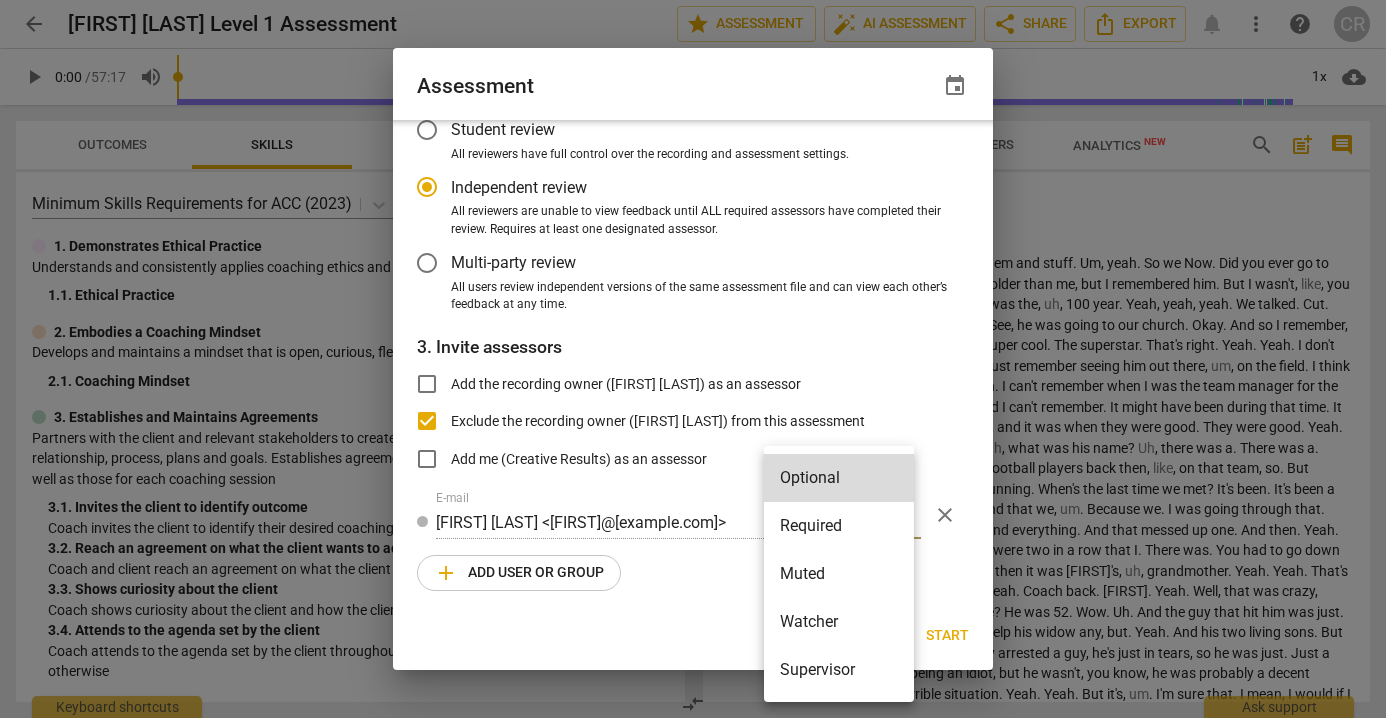 click on "Required" at bounding box center (839, 526) 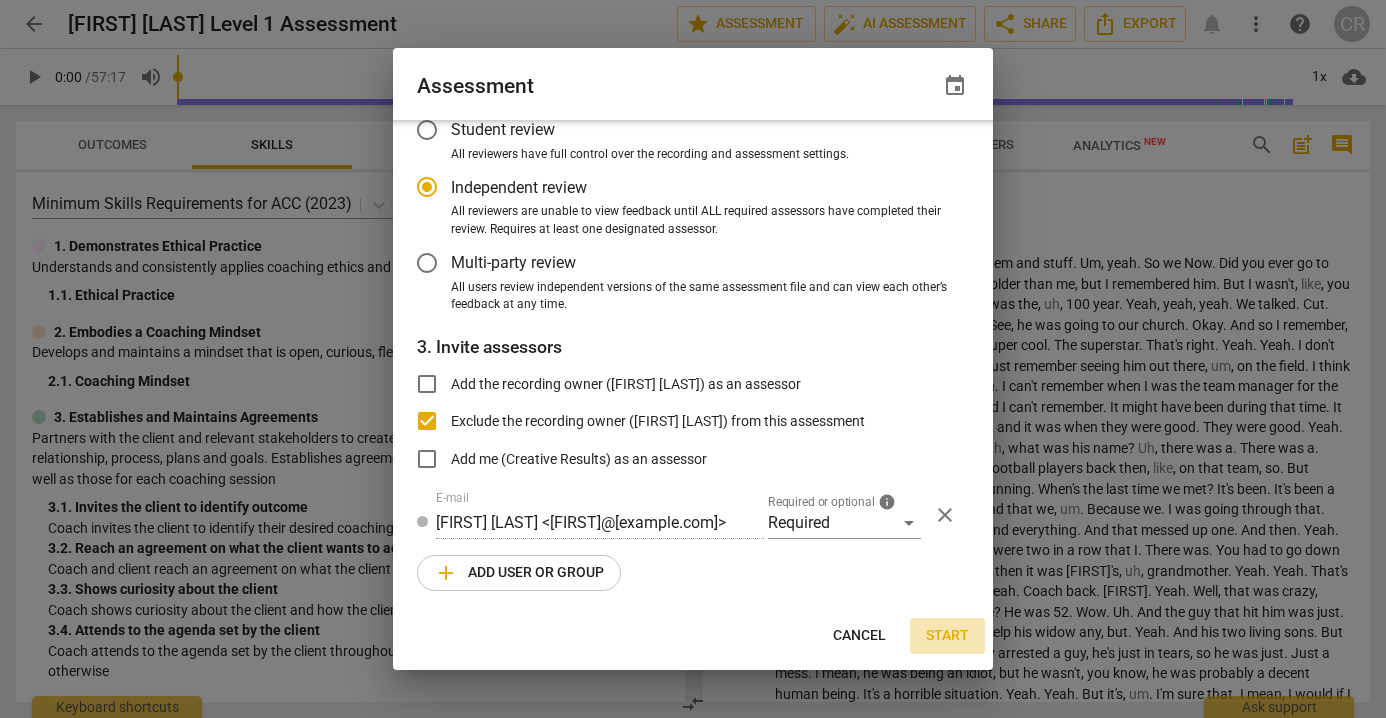 click on "Start" at bounding box center [947, 636] 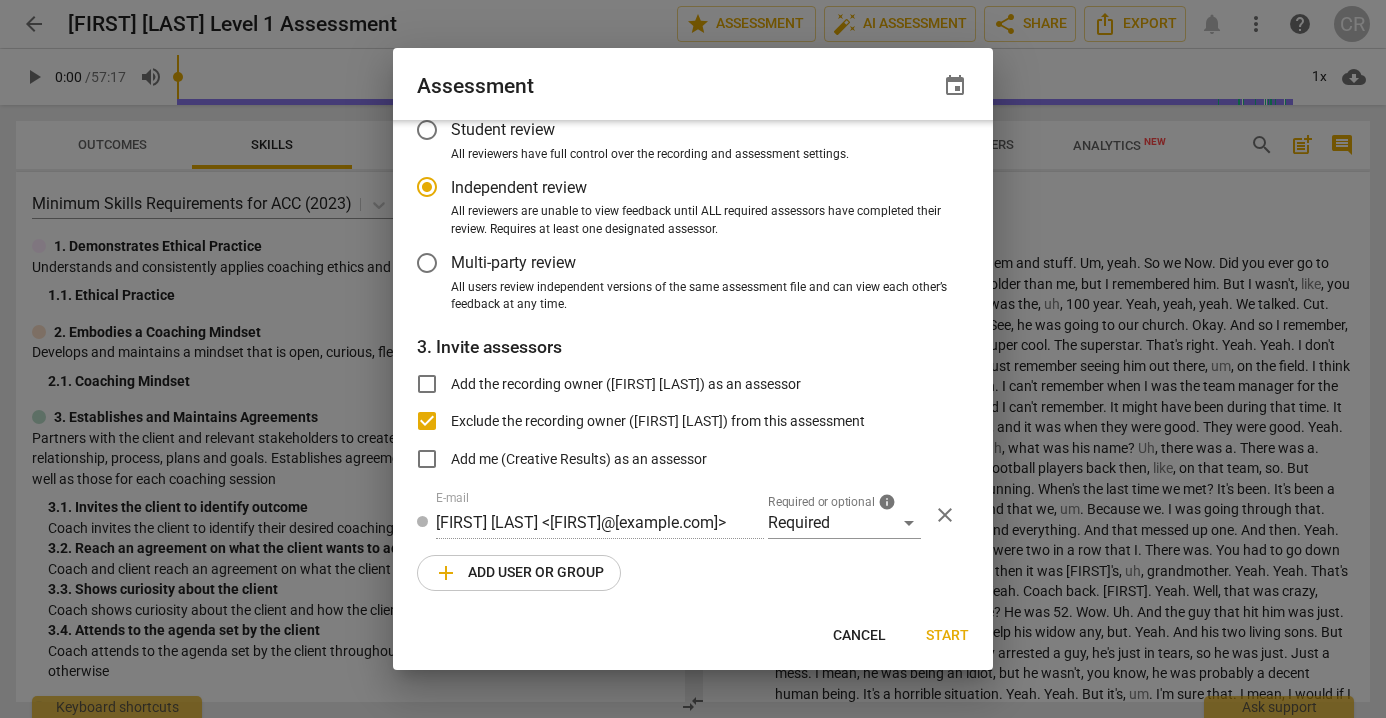 radio on "false" 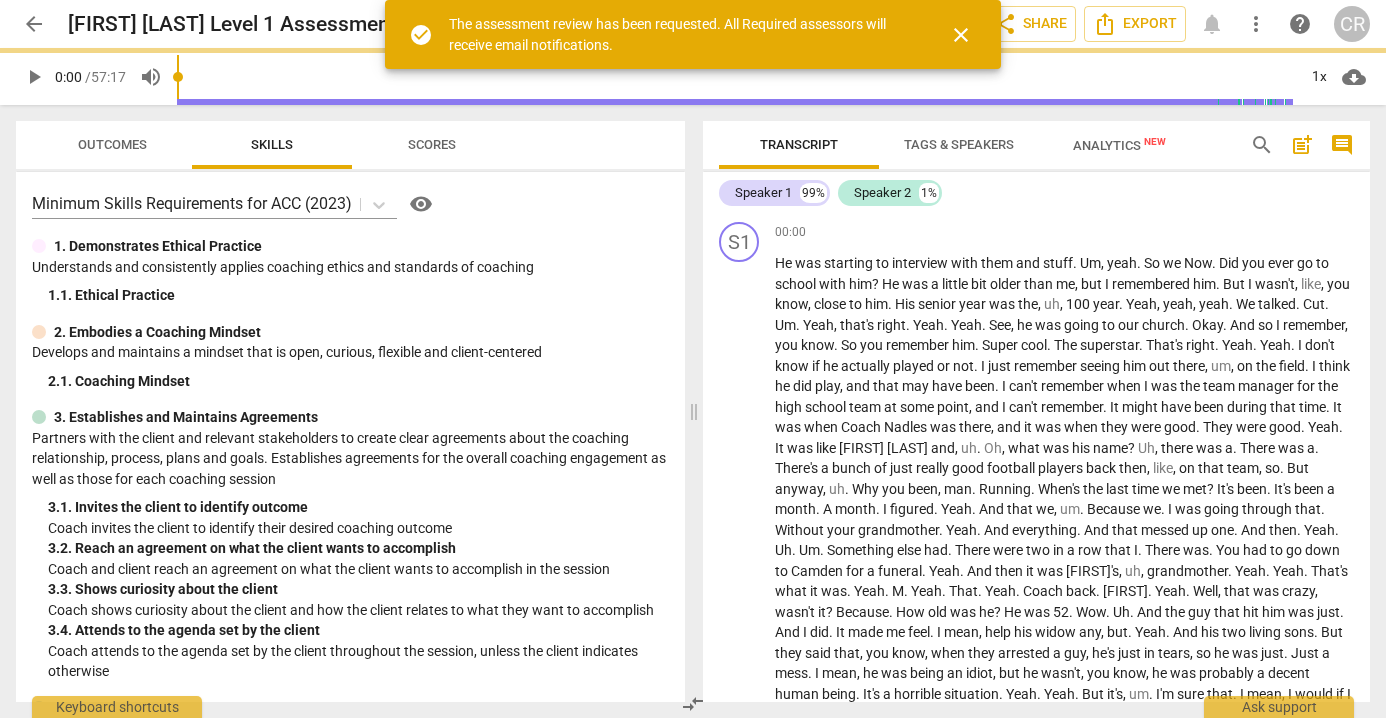 radio on "false" 